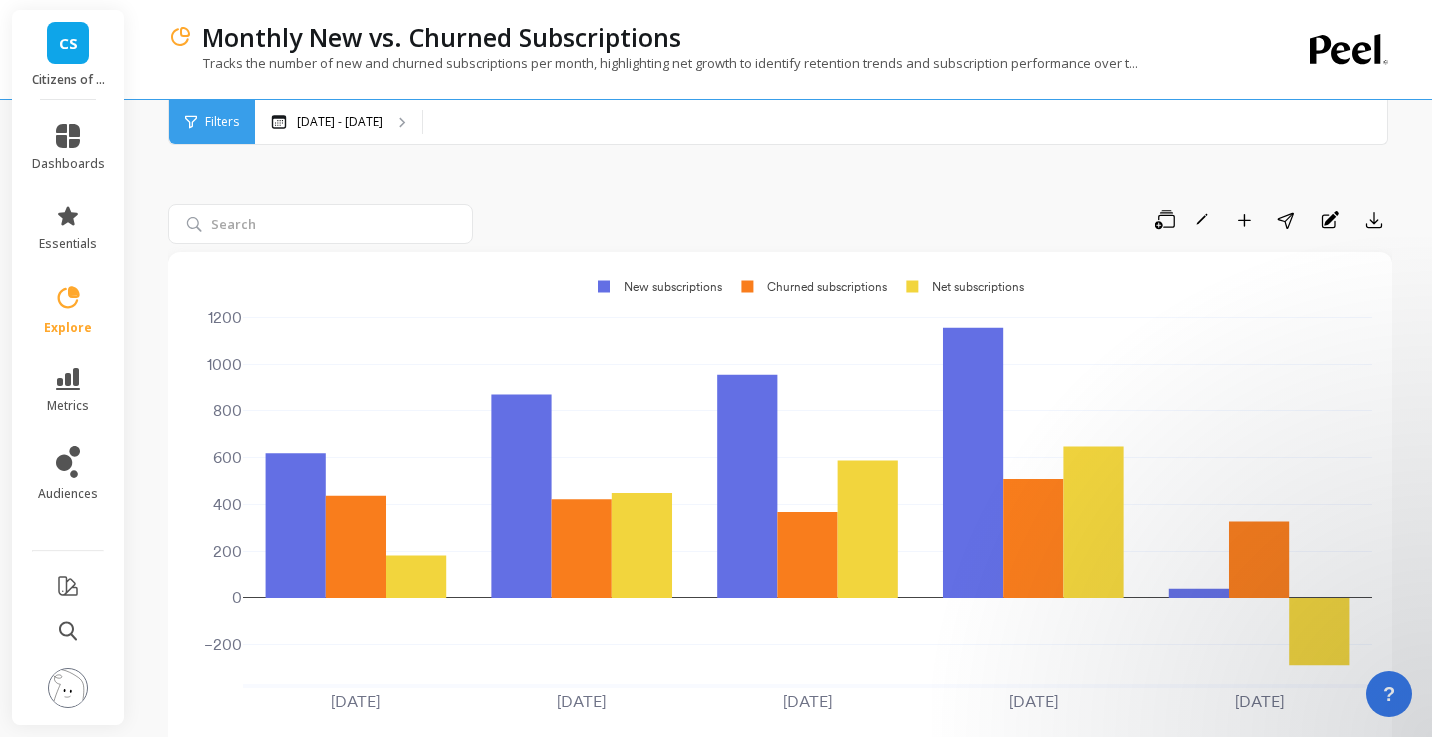 scroll, scrollTop: 0, scrollLeft: 0, axis: both 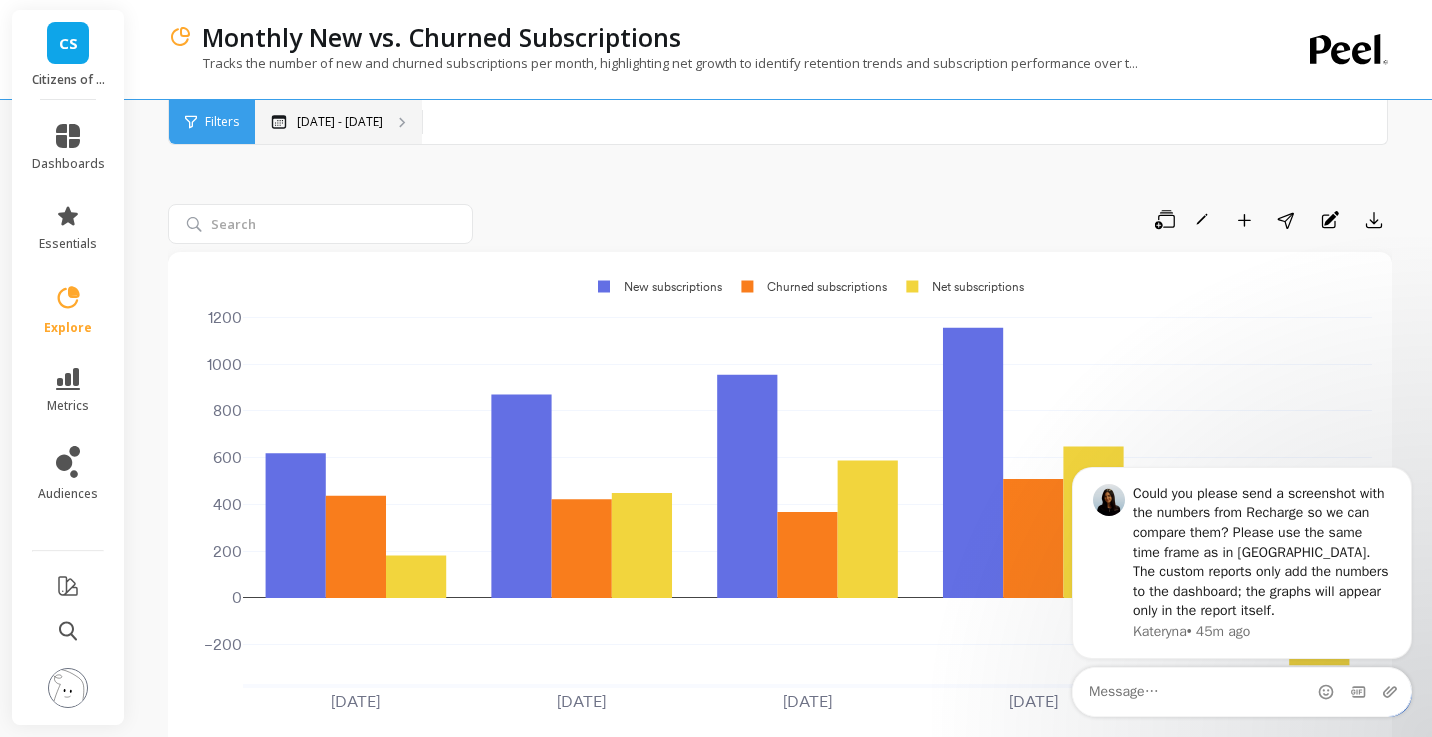 click on "[DATE] - [DATE]" at bounding box center [338, 122] 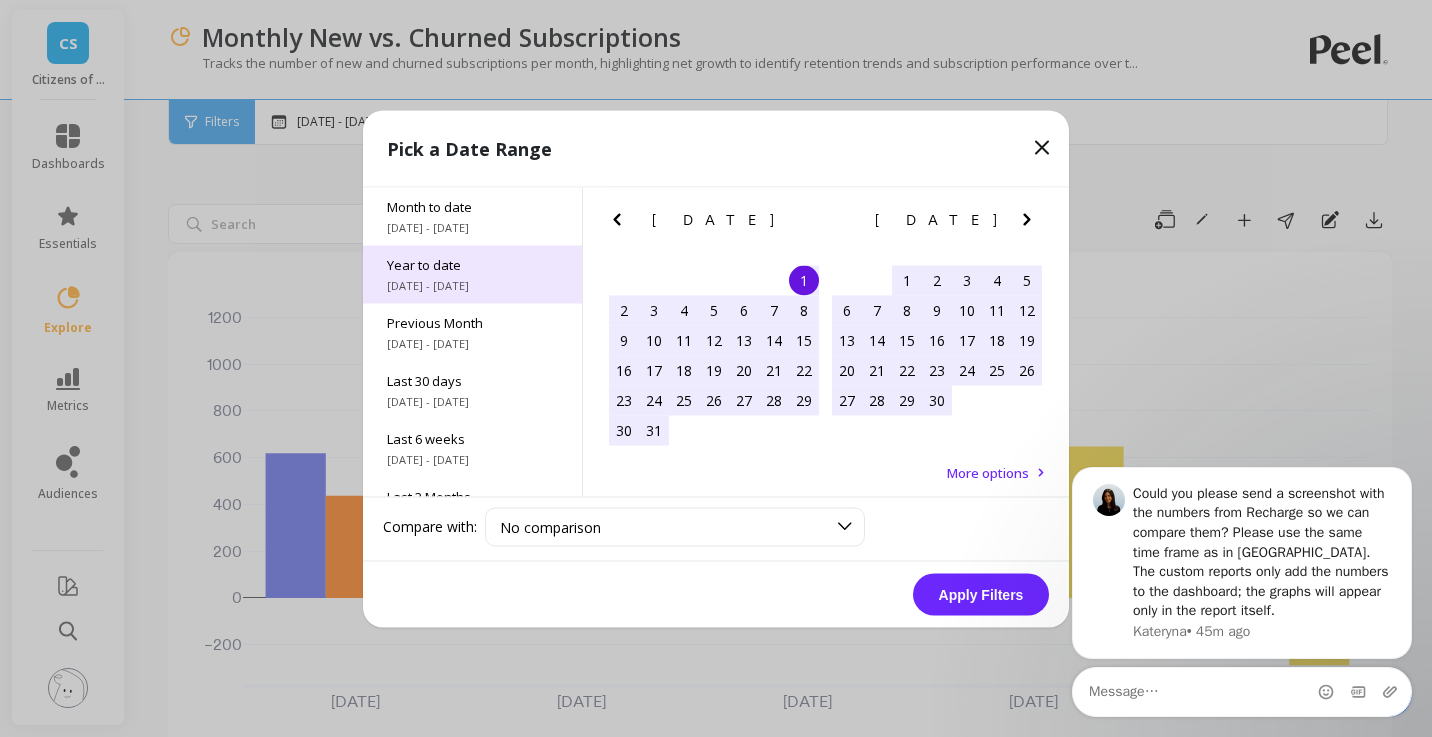 click on "Year to date [DATE] - [DATE]" at bounding box center [472, 274] 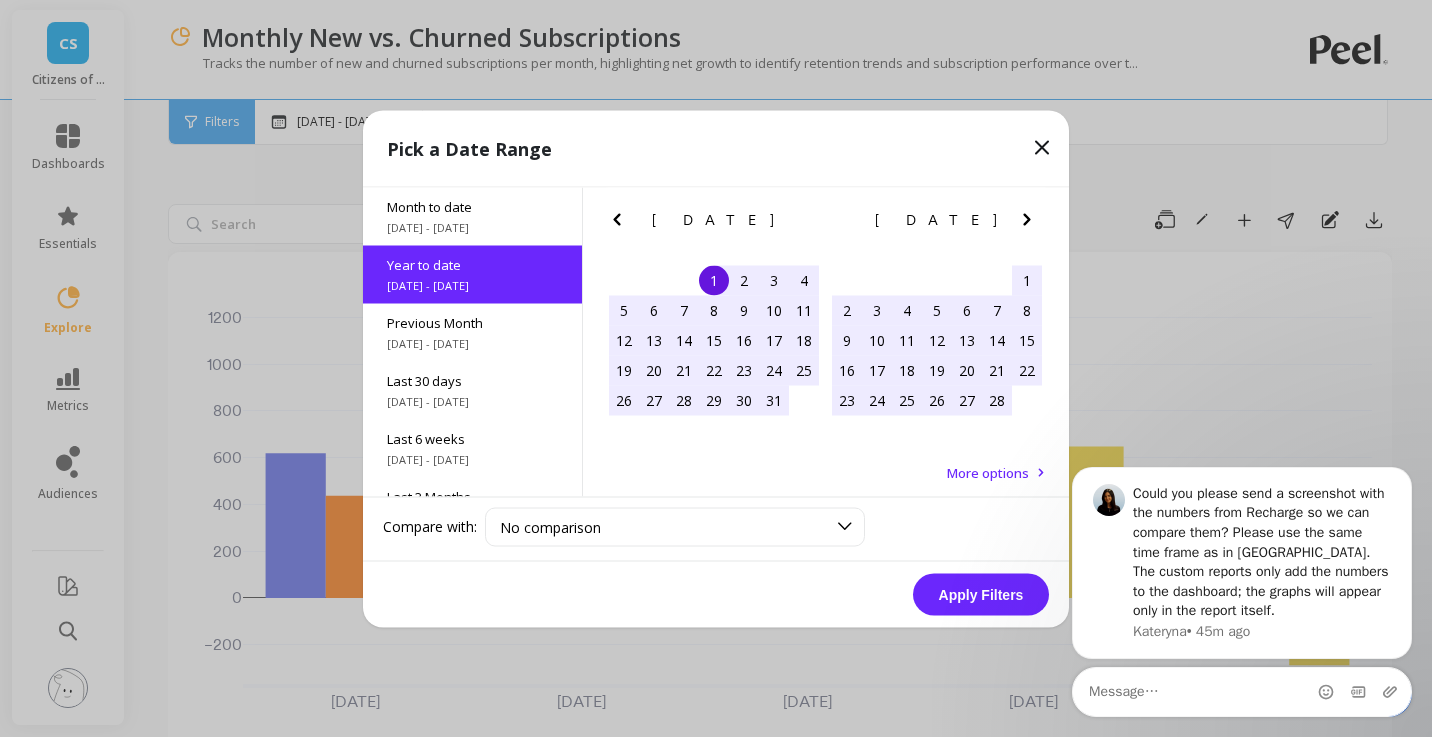 click on "Apply Filters" at bounding box center (981, 594) 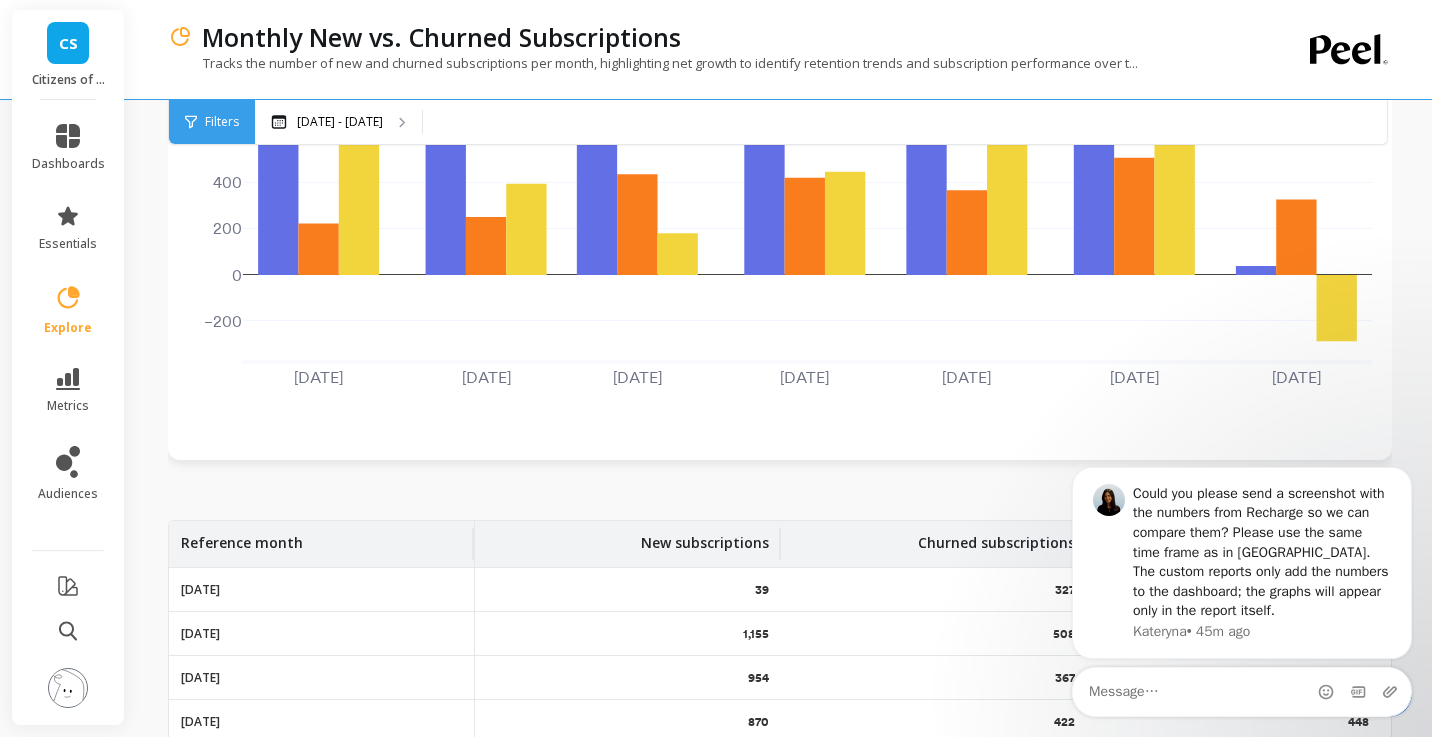 scroll, scrollTop: 307, scrollLeft: 0, axis: vertical 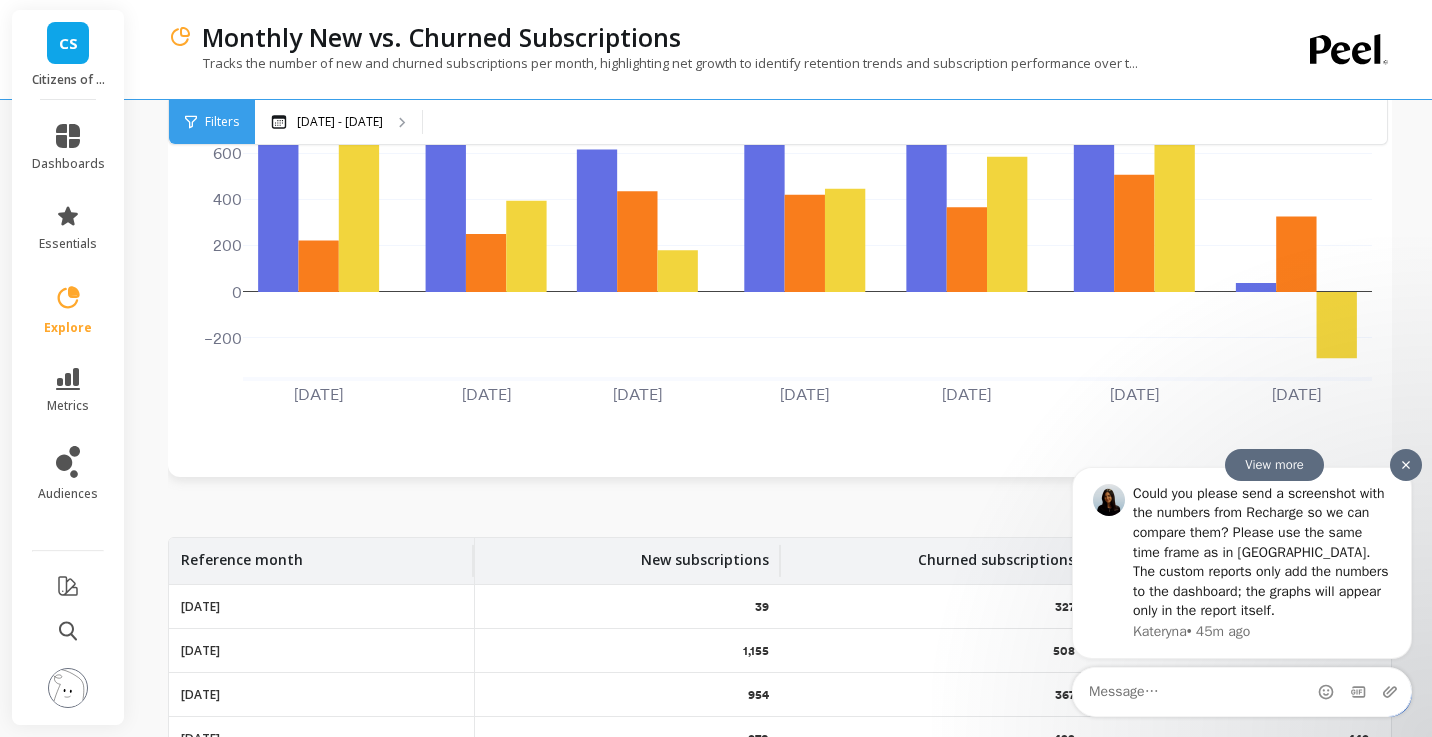 click on "The custom reports only add the numbers to the dashboard; the graphs will appear only in the report itself." at bounding box center (1262, 590) 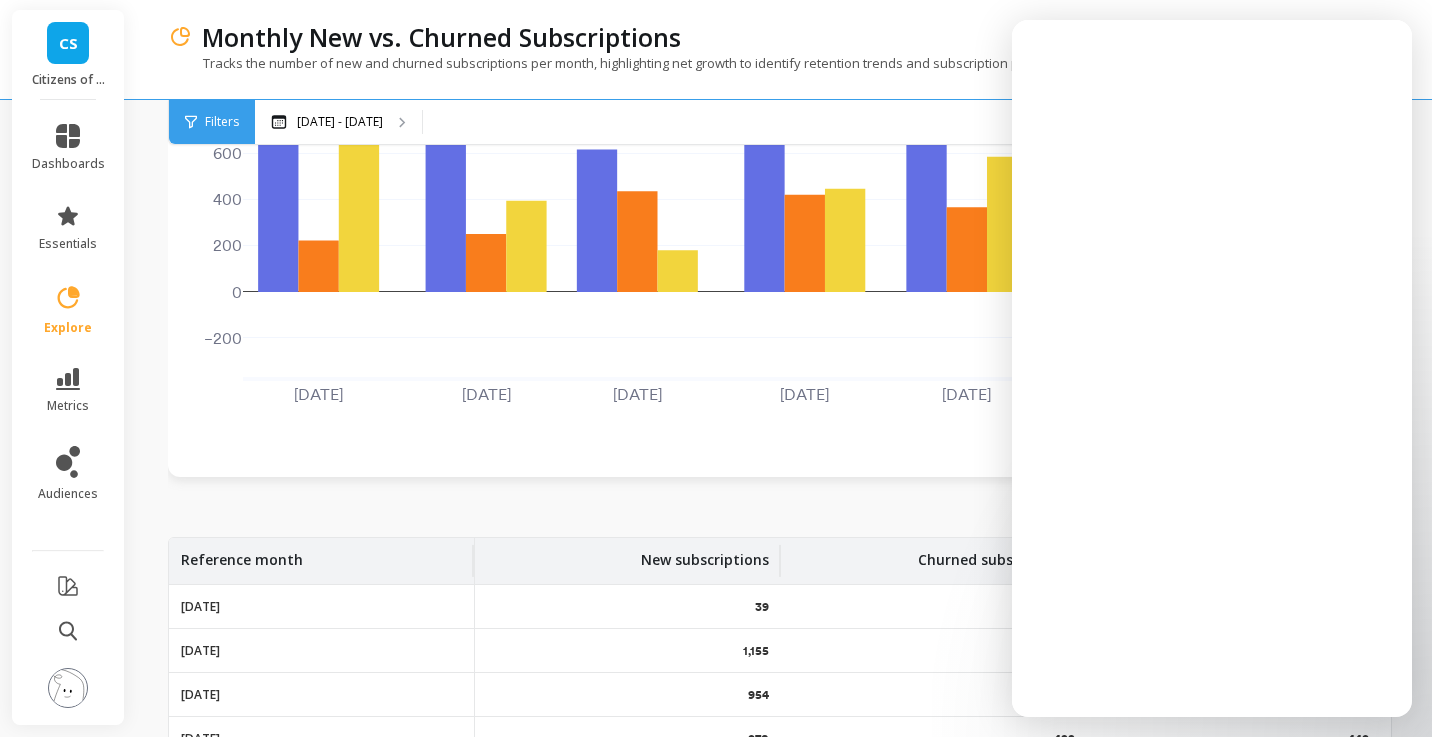 scroll, scrollTop: 0, scrollLeft: 0, axis: both 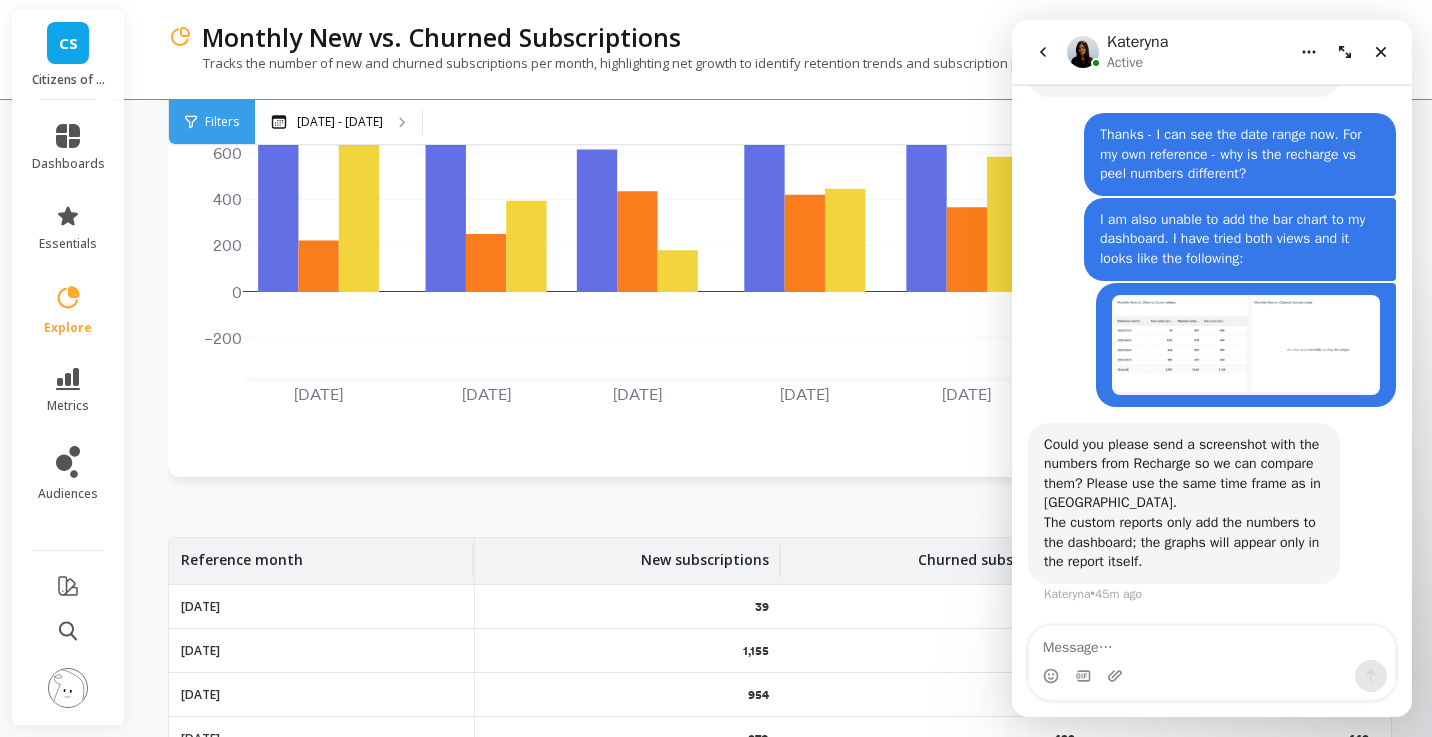 click on "Save Rename
Add to Dashboard
Share
Annotations
Export                                           Jan 2025 Feb 2025 Mar 2025 Apr 2025 May 2025 Jun 2025 Jul 2025 −200 0 200 400 600 800 1000 1200 New subscriptions Churned subscriptions Net subscriptions Reference month New subscriptions Churned subscriptions Net subscriptions 2025-07-01 39 327 -288 2025-06-01 1,155 508 647 2025-05-01 954 367 587 2025-04-01 870 422 448 2025-03-01 618 437 181 2025-02-01 647 251 396 2025-01-01 1,177 223 954" at bounding box center [780, 517] 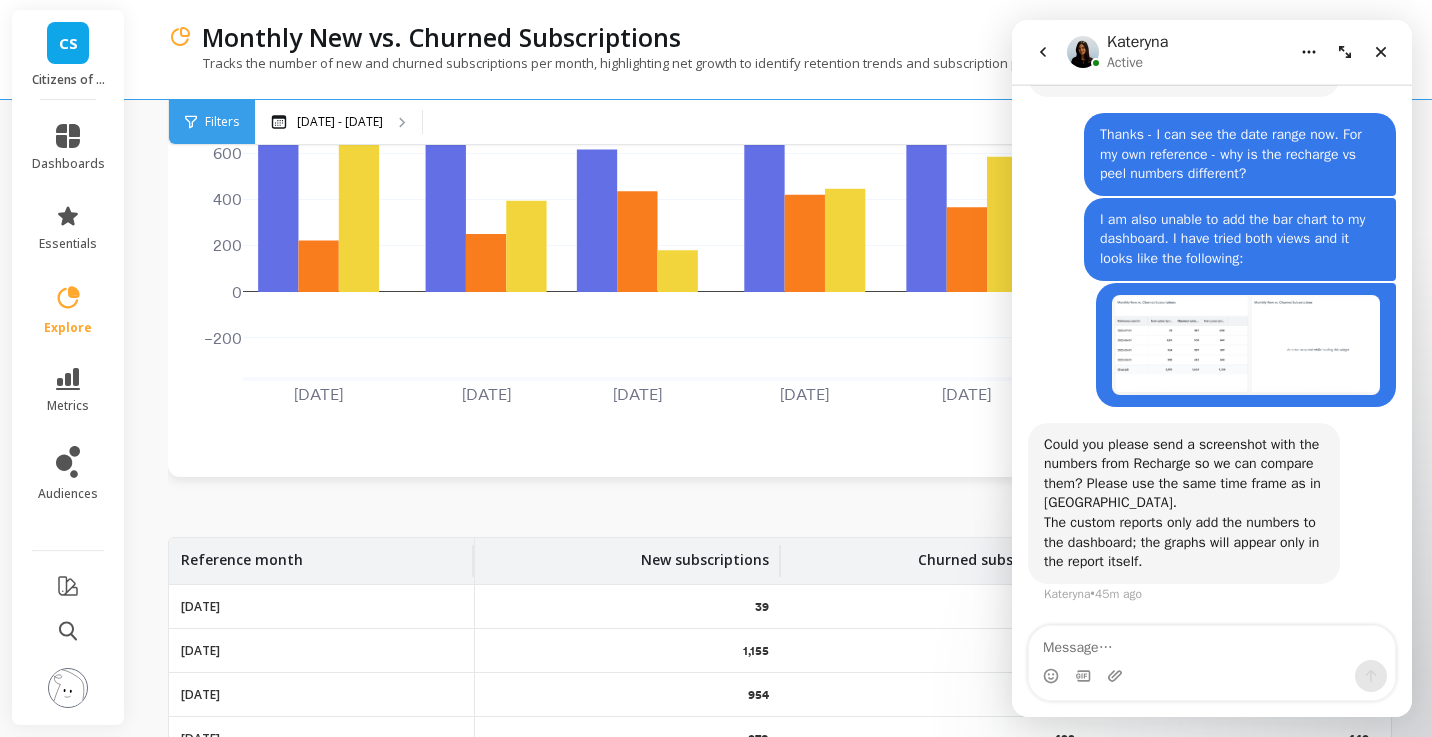 click at bounding box center [1246, 345] 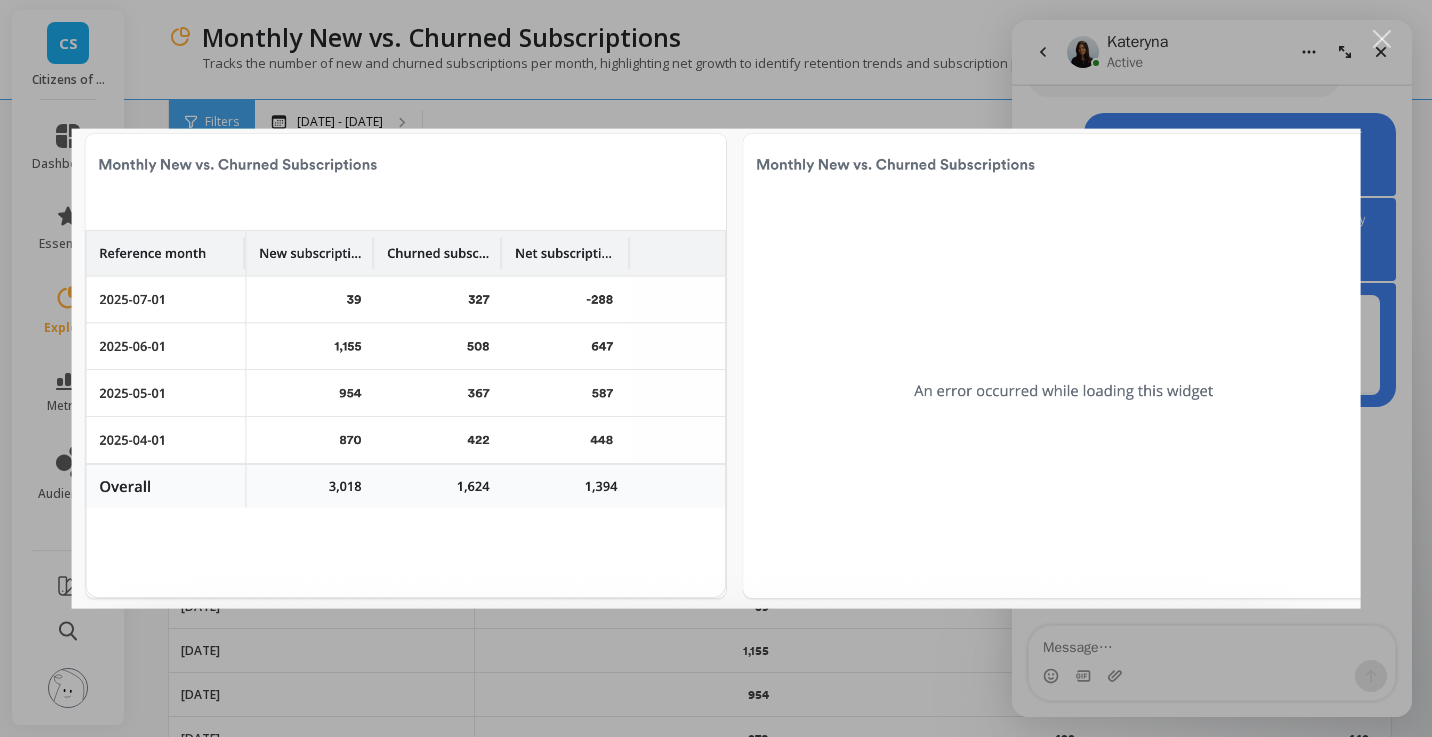 scroll, scrollTop: 0, scrollLeft: 0, axis: both 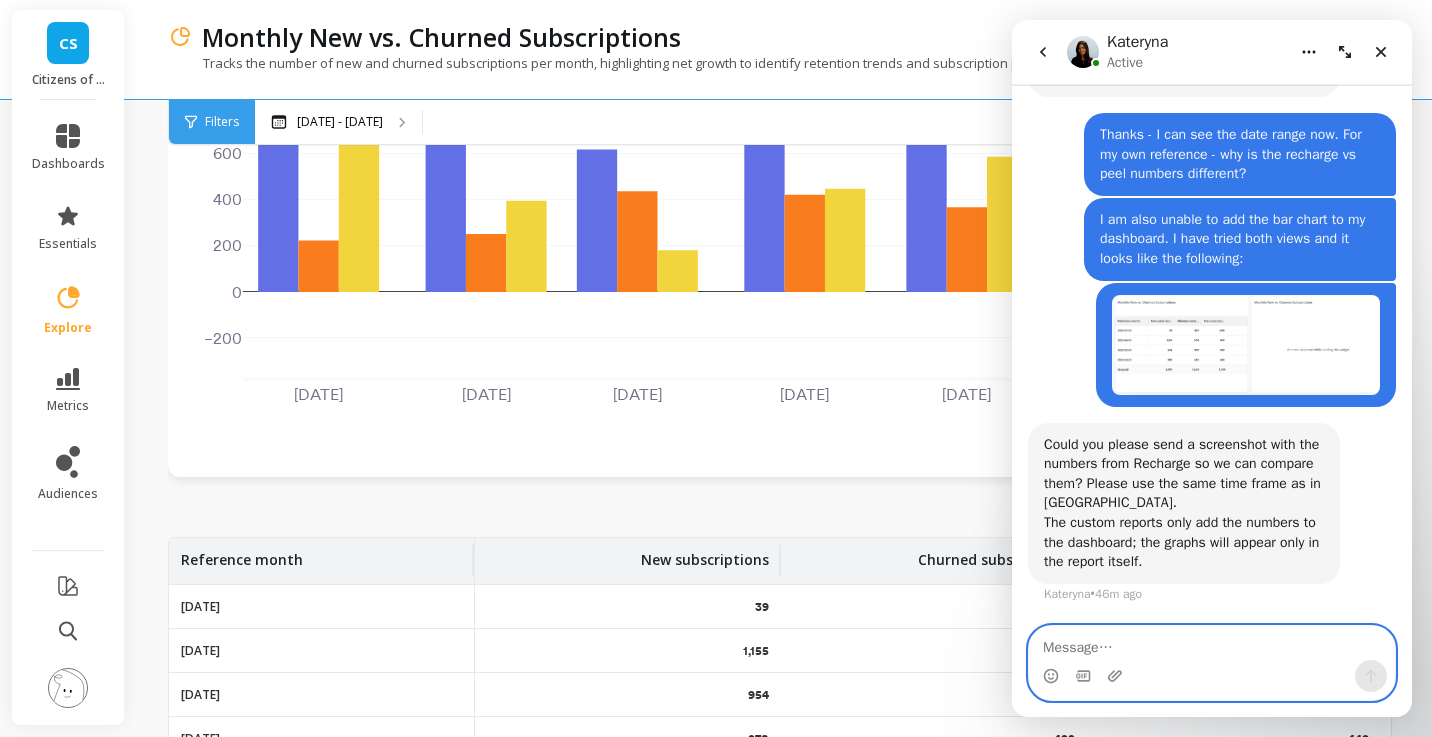 click at bounding box center (1212, 643) 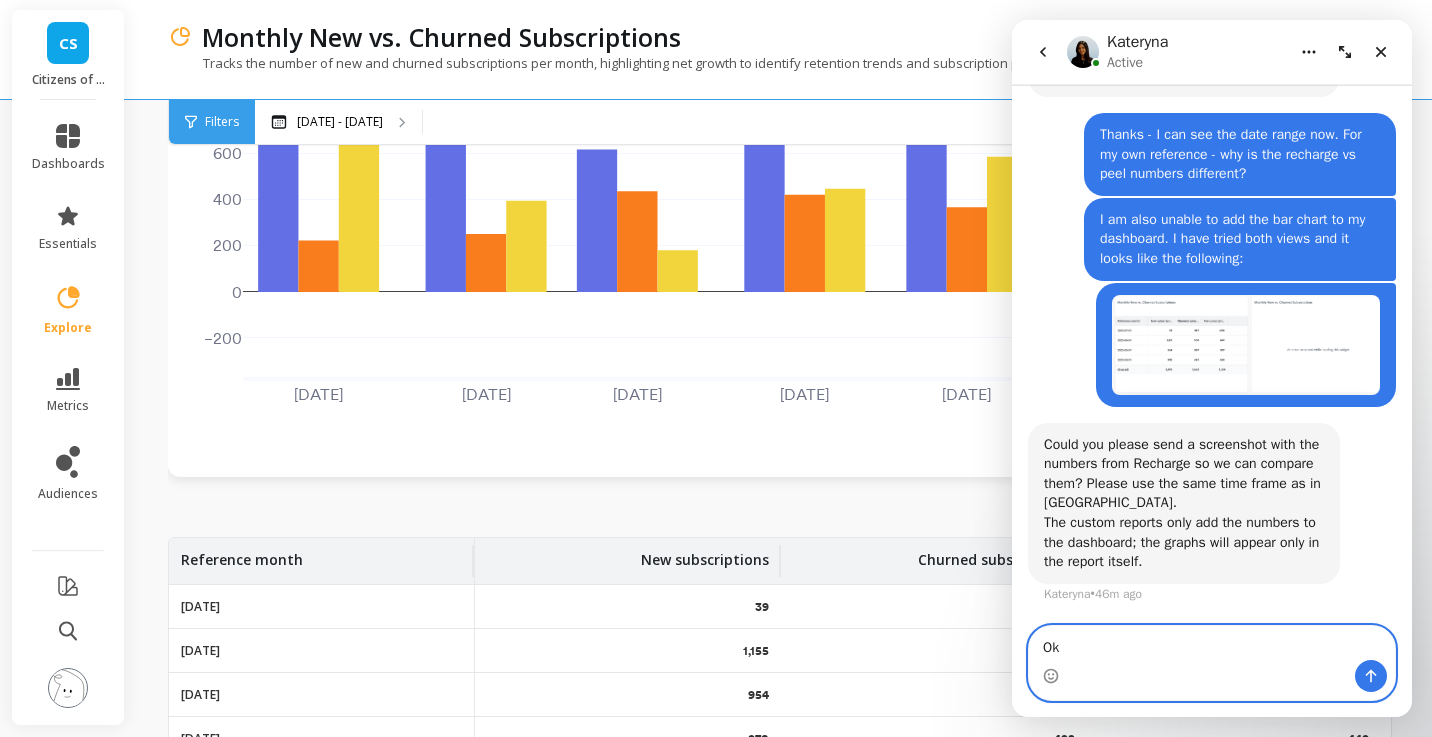 type on "O" 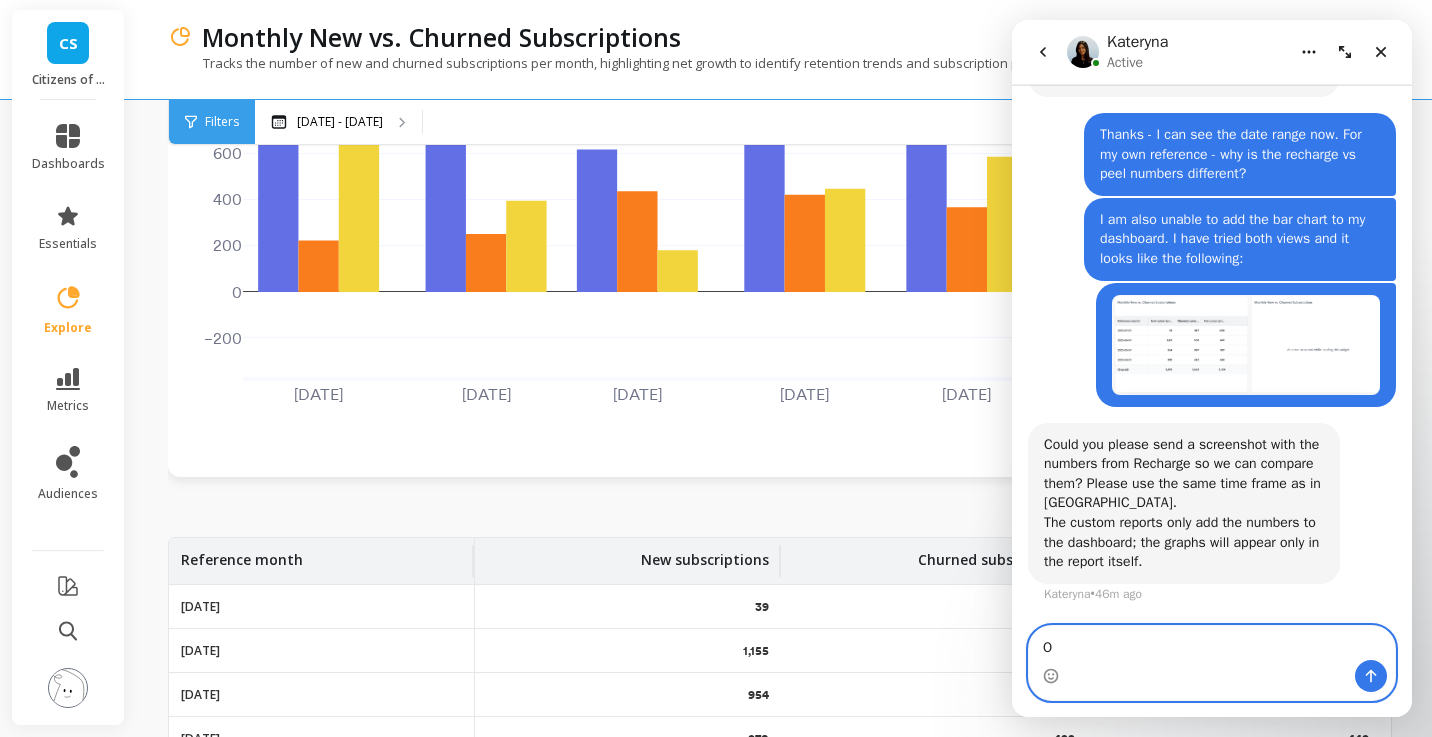 type 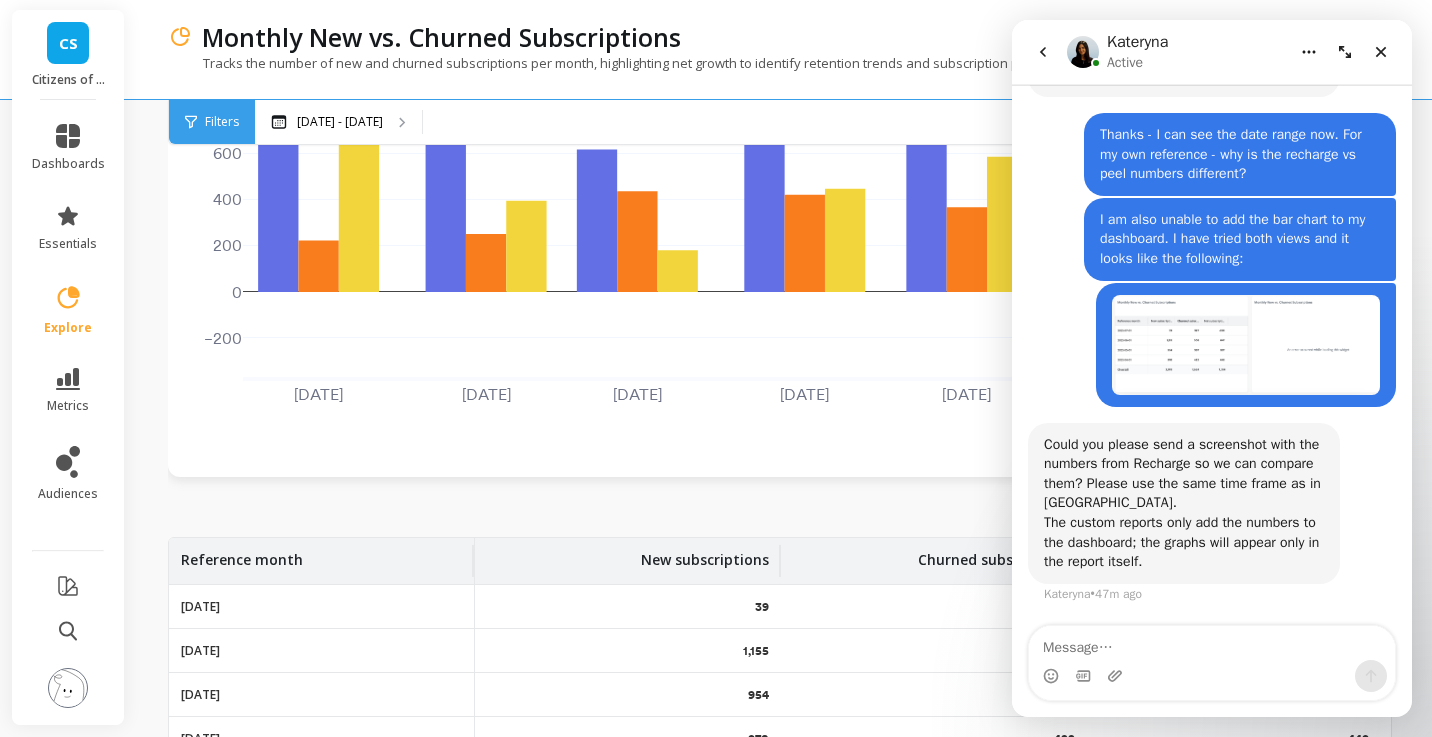 click on "Save Rename
Add to Dashboard
Share
Annotations
Export                                           Jan 2025 Feb 2025 Mar 2025 Apr 2025 May 2025 Jun 2025 Jul 2025 −200 0 200 400 600 800 1000 1200 New subscriptions Churned subscriptions Net subscriptions Reference month New subscriptions Churned subscriptions Net subscriptions 2025-07-01 39 327 -288 2025-06-01 1,155 508 647 2025-05-01 954 367 587 2025-04-01 870 422 448 2025-03-01 618 437 181 2025-02-01 647 251 396 2025-01-01 1,177 223 954" at bounding box center [780, 517] 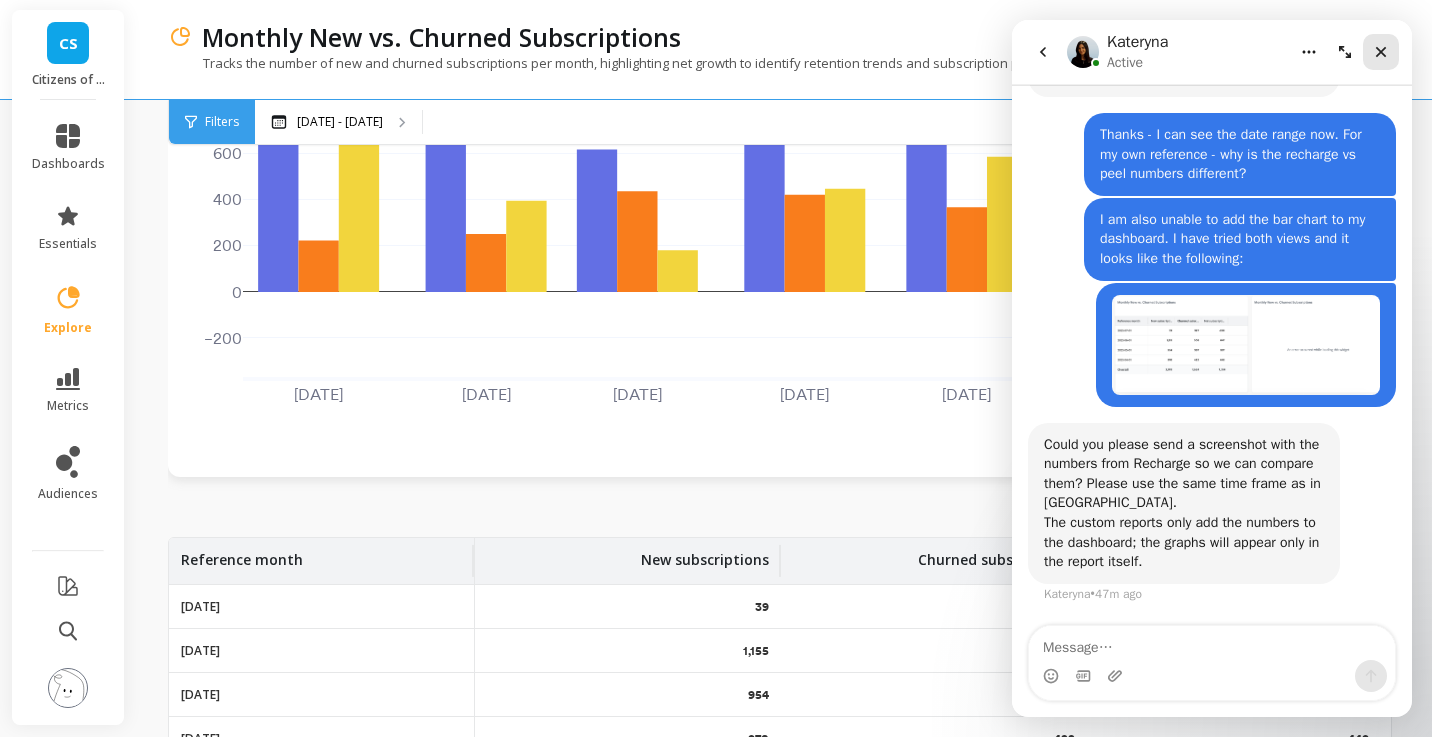 click 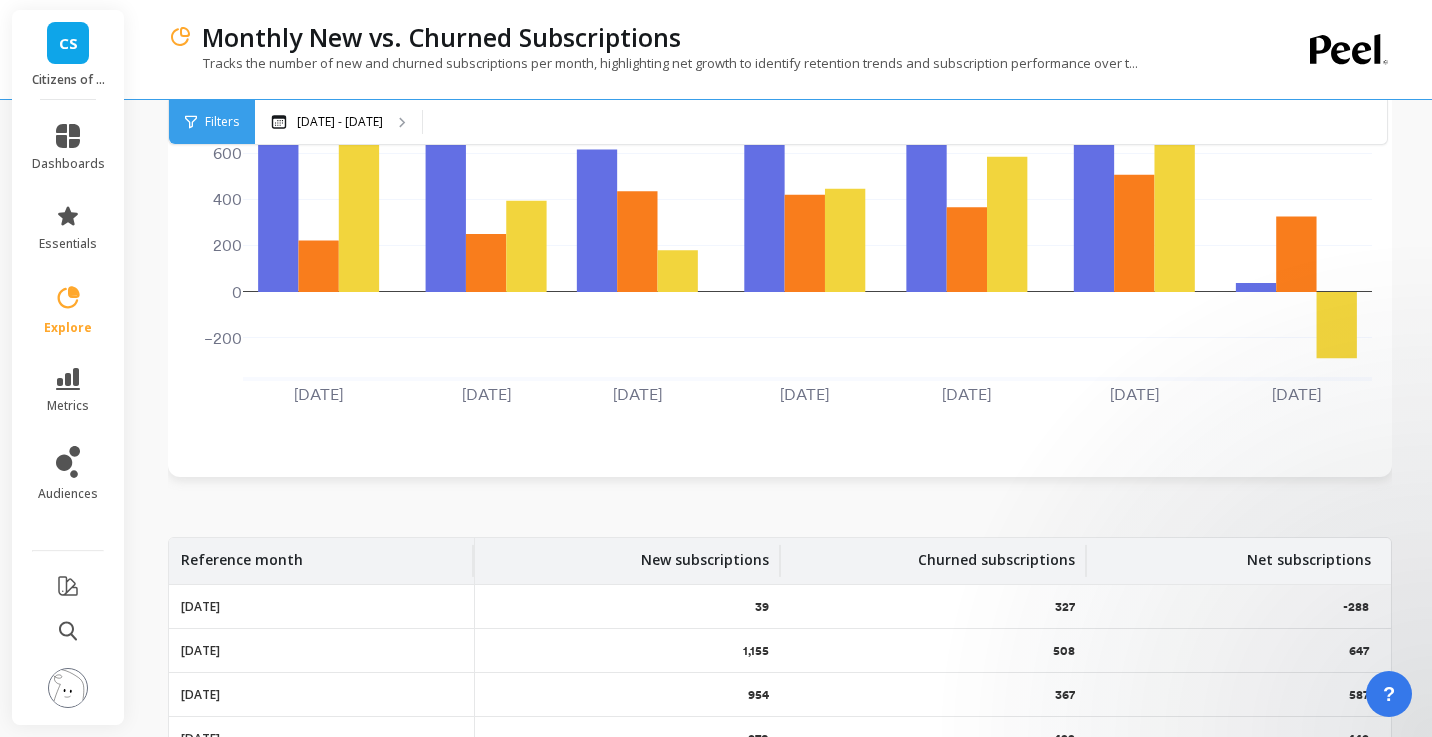 scroll, scrollTop: 0, scrollLeft: 0, axis: both 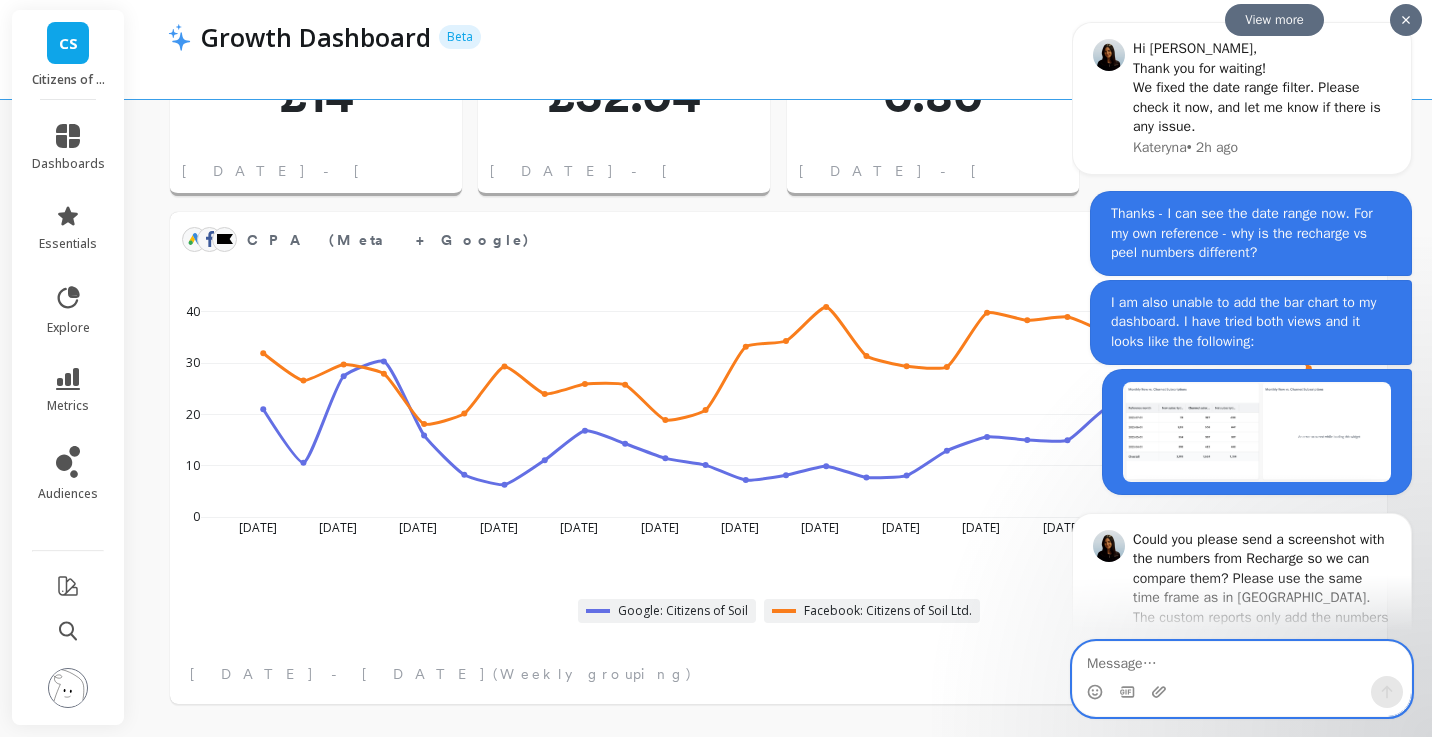 click at bounding box center (1242, 659) 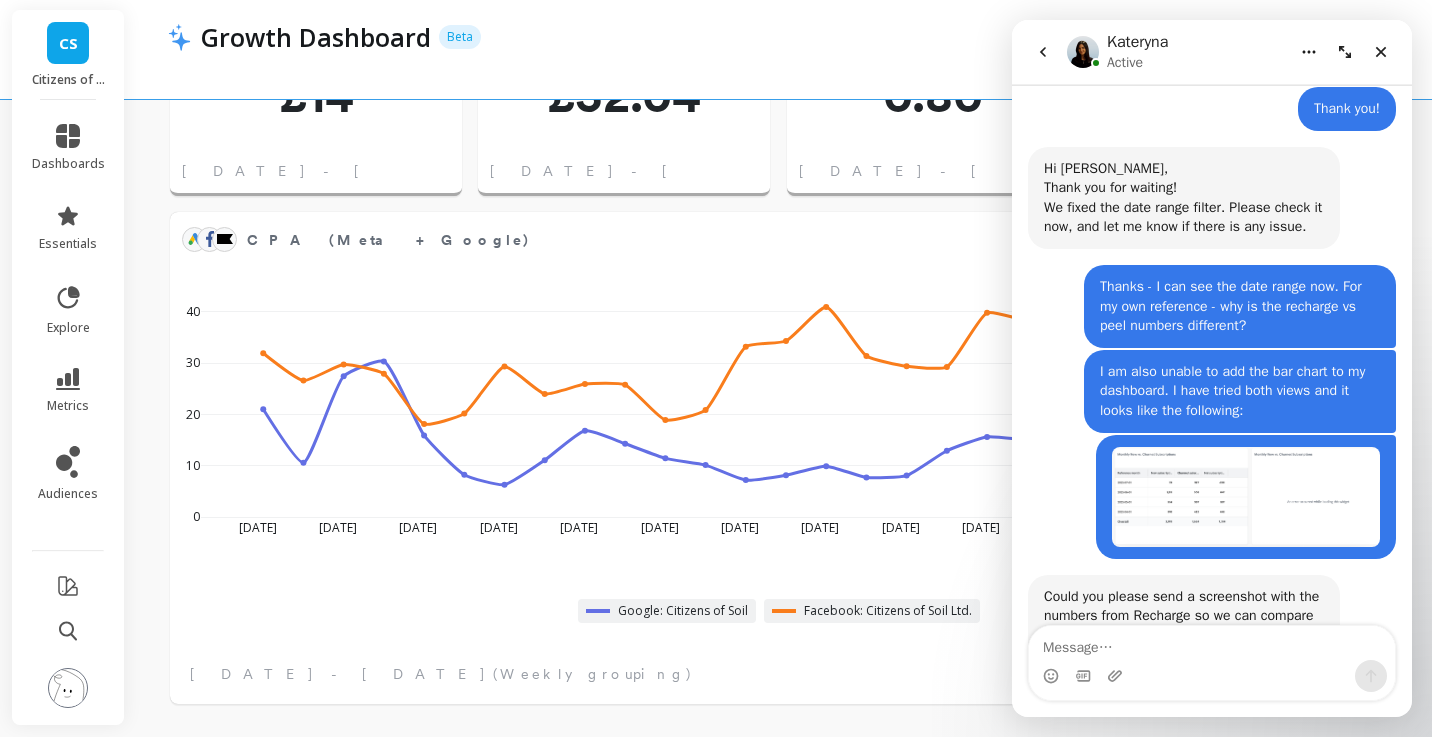 scroll, scrollTop: 3708, scrollLeft: 0, axis: vertical 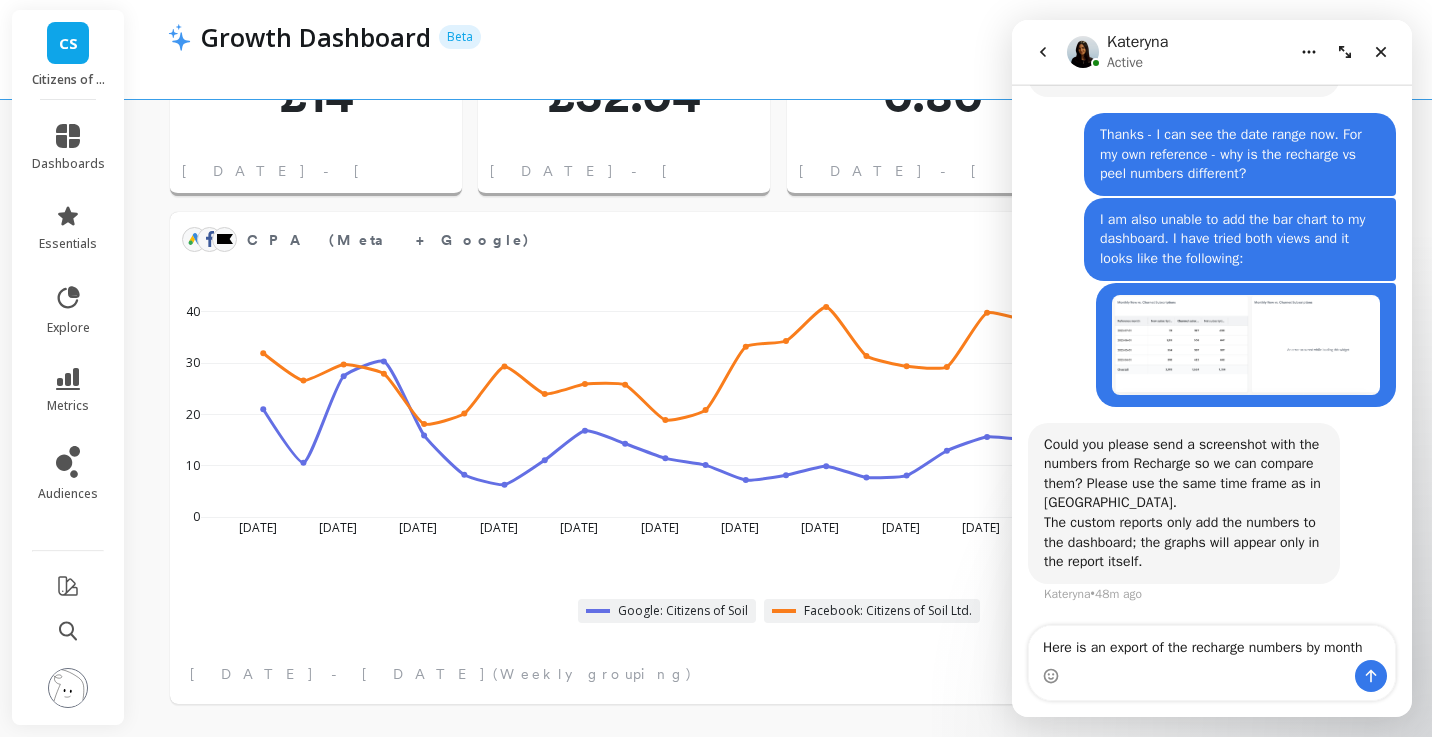 type on "Here is an export of the recharge numbers by month" 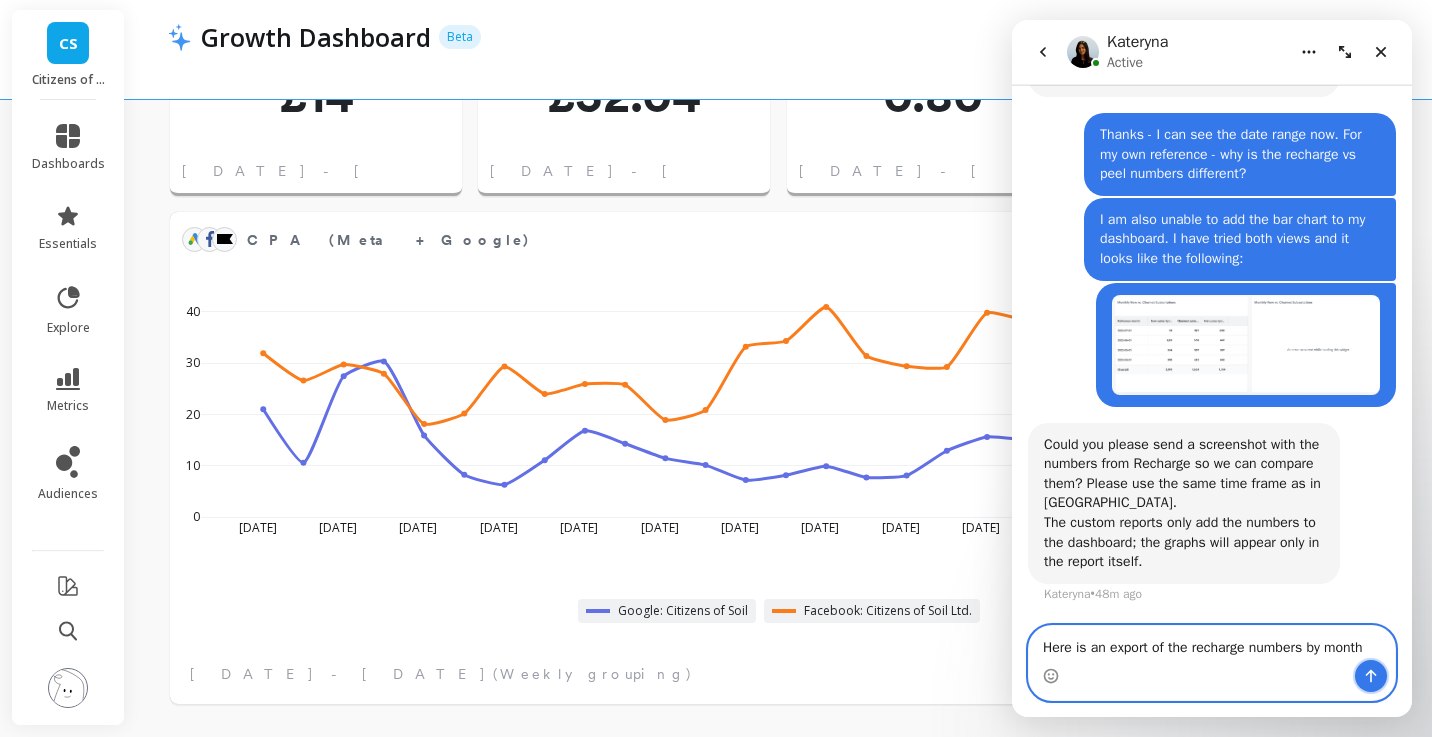 click 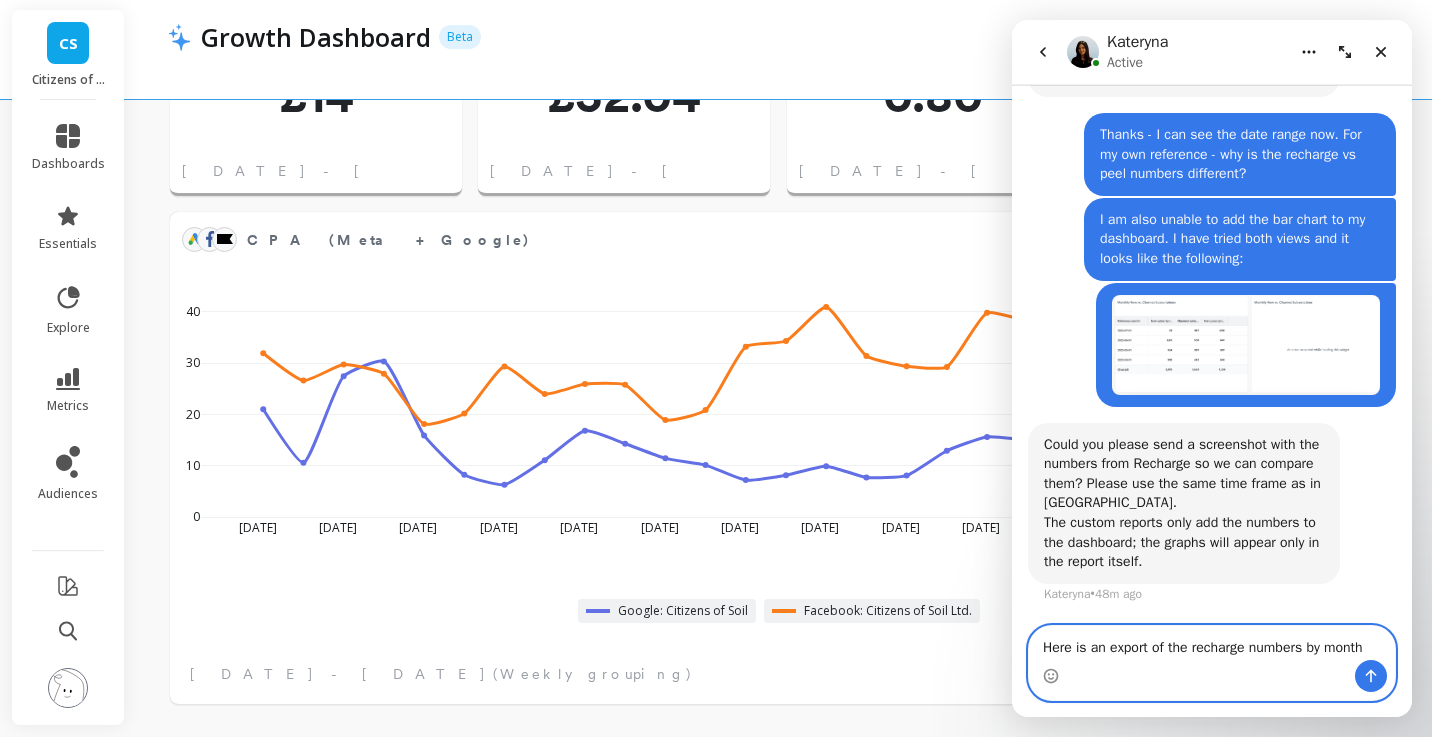 type 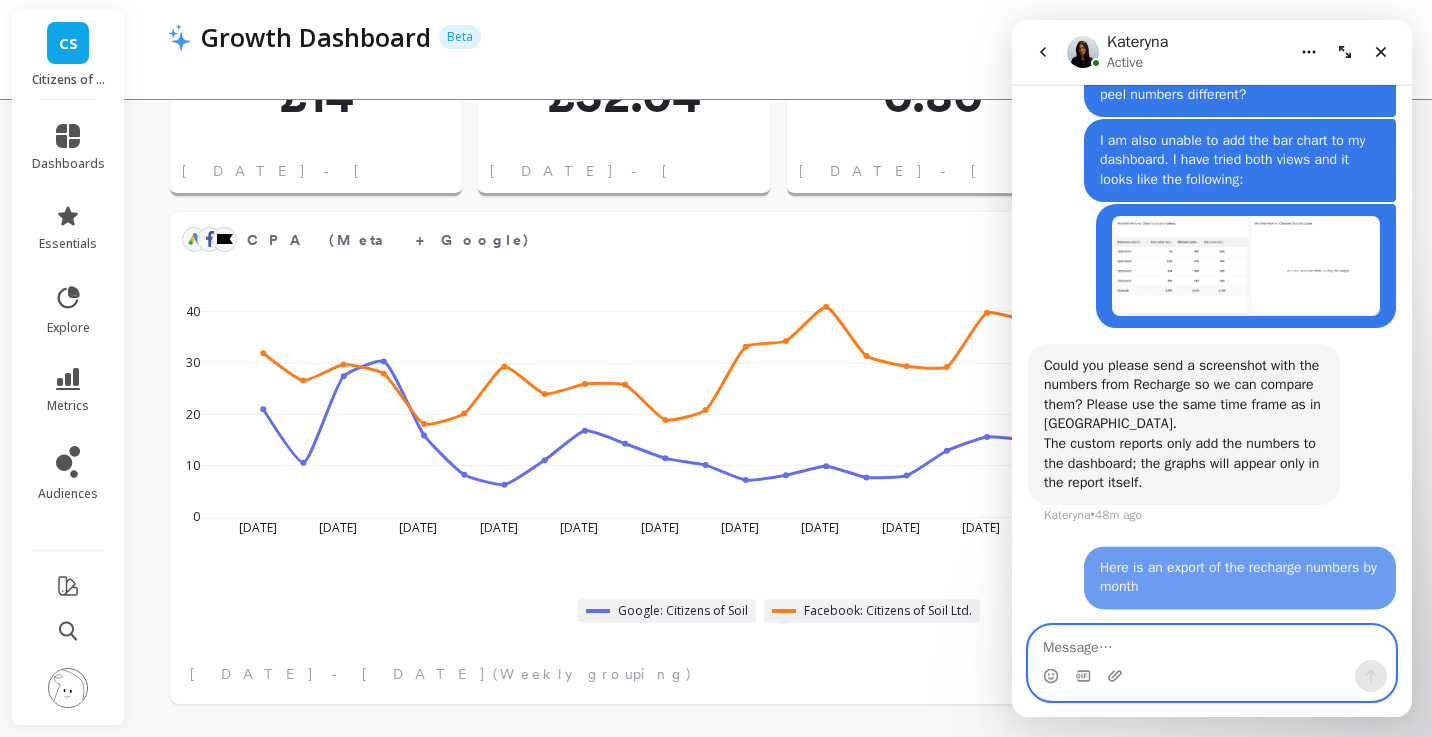 scroll, scrollTop: 3787, scrollLeft: 0, axis: vertical 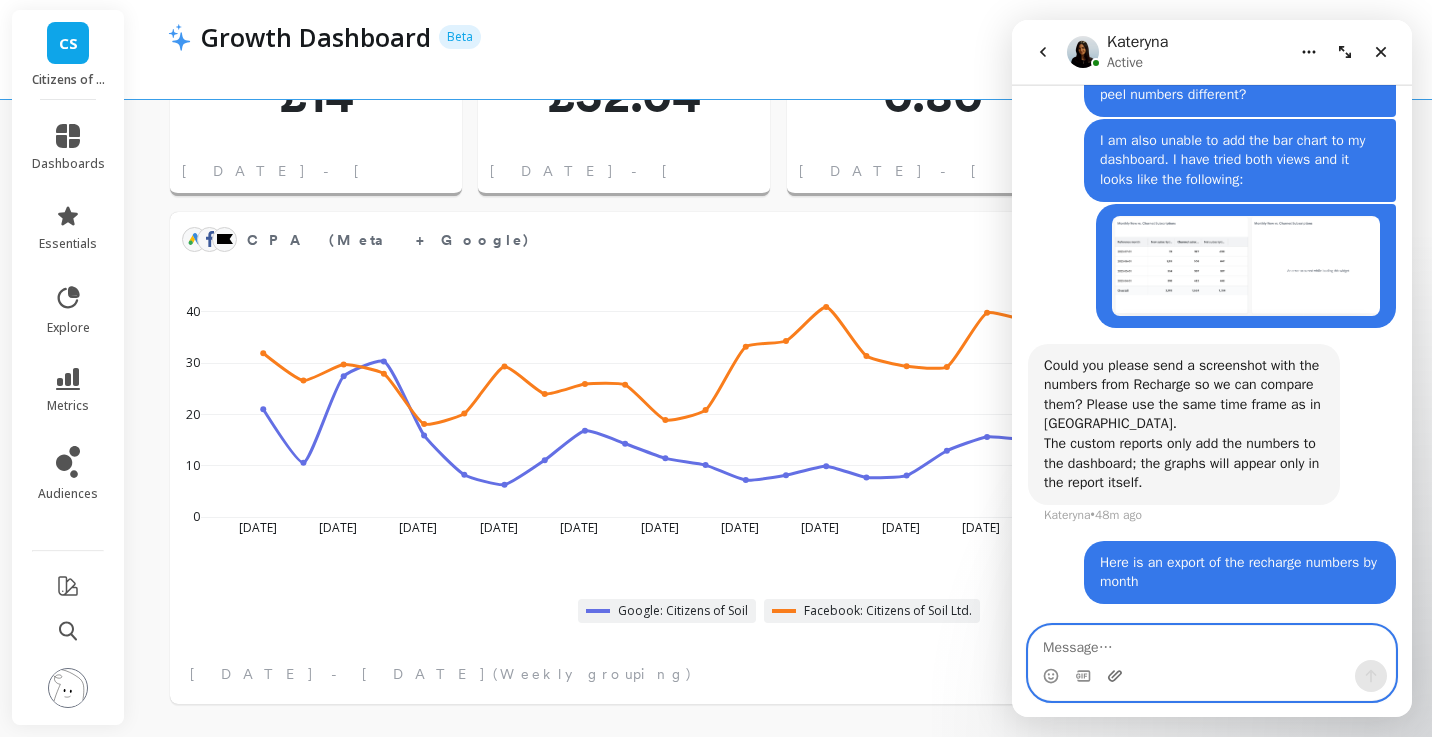 click 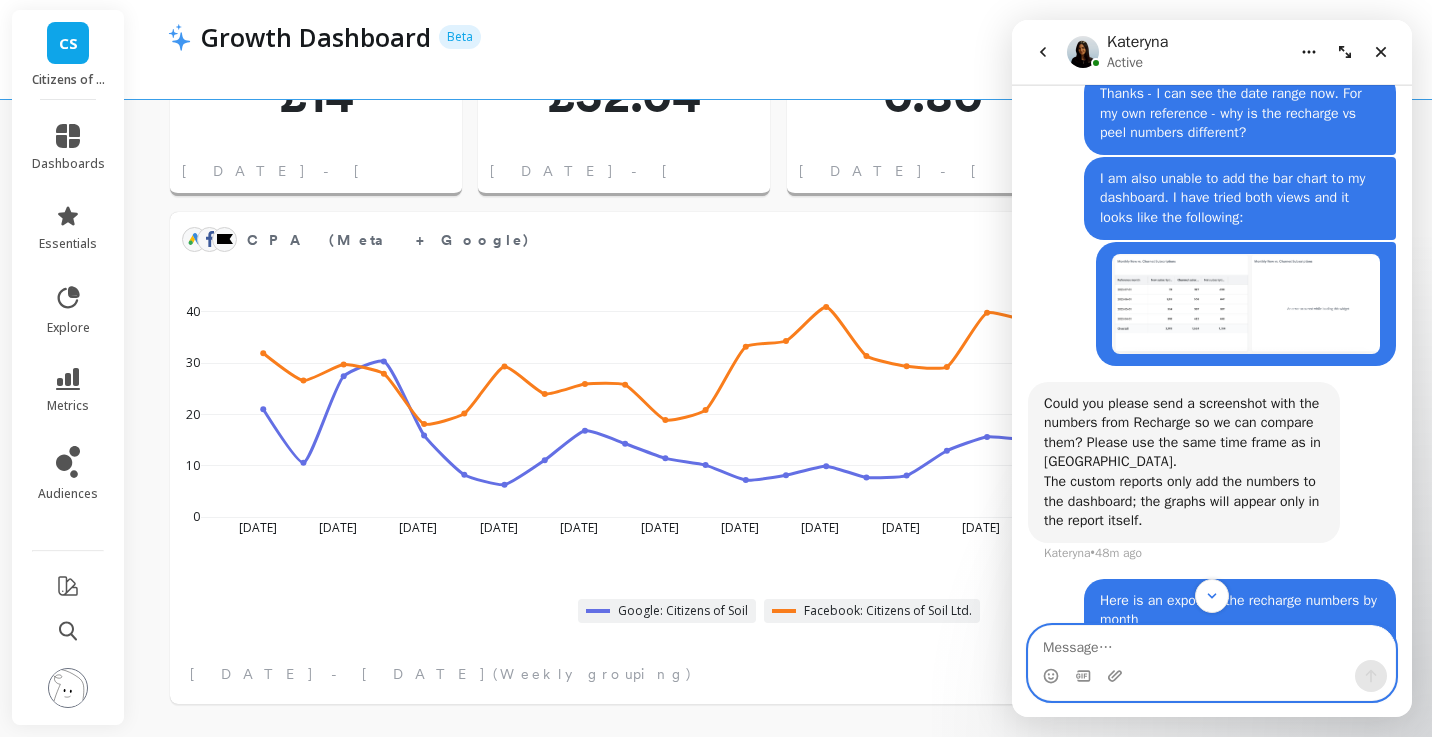 scroll, scrollTop: 3647, scrollLeft: 0, axis: vertical 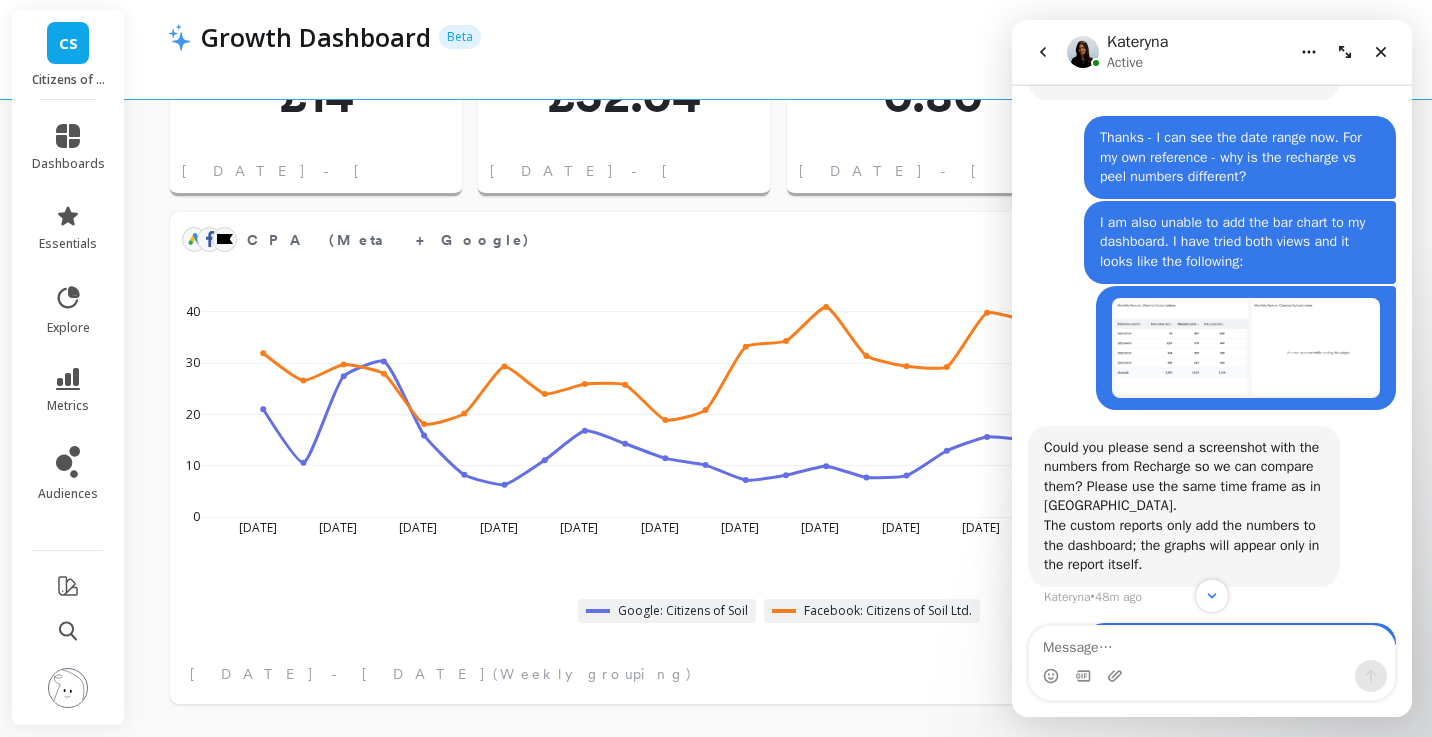 click on "CPA (Meta + Google) Edit Widget & Insights Dec 29 2024 Jan 12 2025 Jan 26 Feb 9 Feb 23 Mar 9 Mar 23 Apr 6 Apr 20 May 4 May 18 Jun 1 Jun 15 Jun 29 0 10 20 30 40 Google: Citizens of Soil Facebook: Citizens of Soil Ltd. Jan 1 - Jun 30, 2025 (Weekly grouping)" at bounding box center (778, 458) 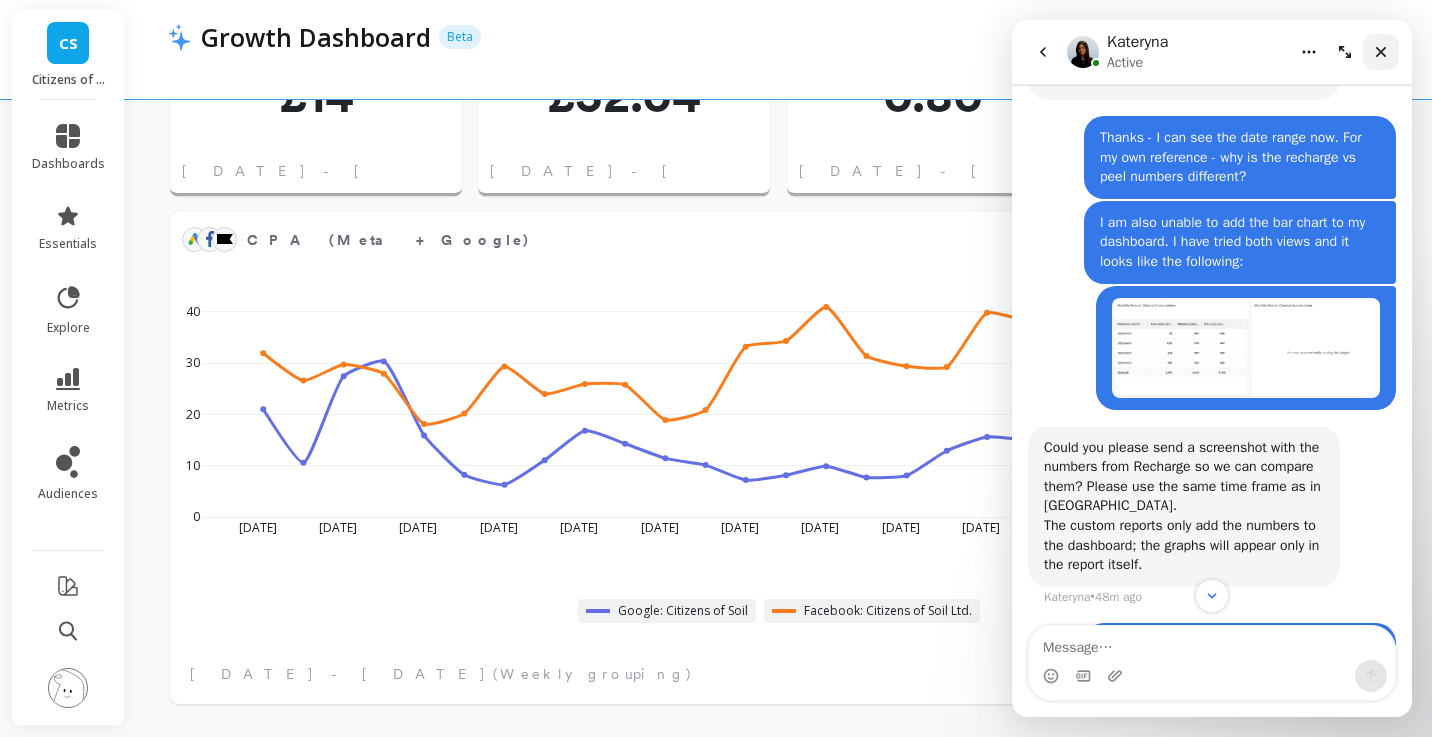 click 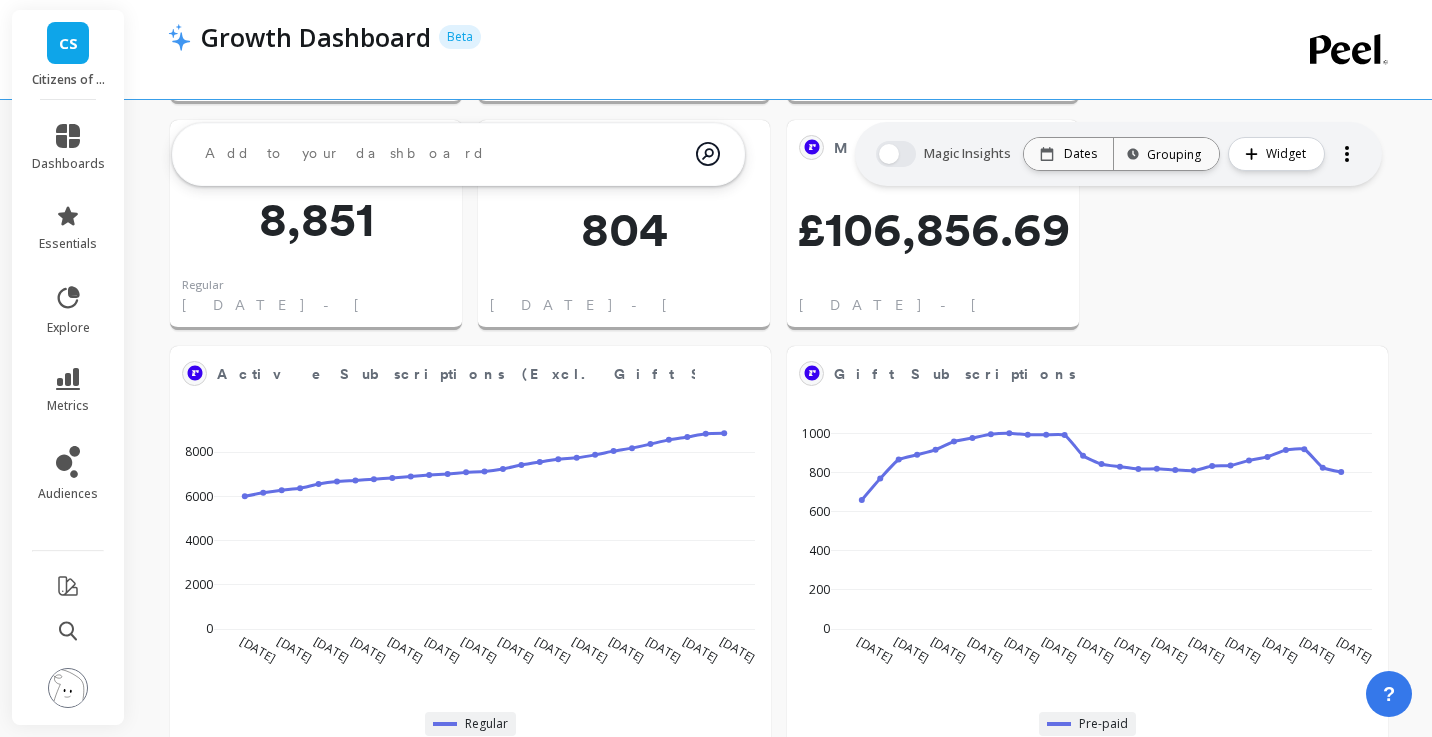 scroll, scrollTop: 0, scrollLeft: 0, axis: both 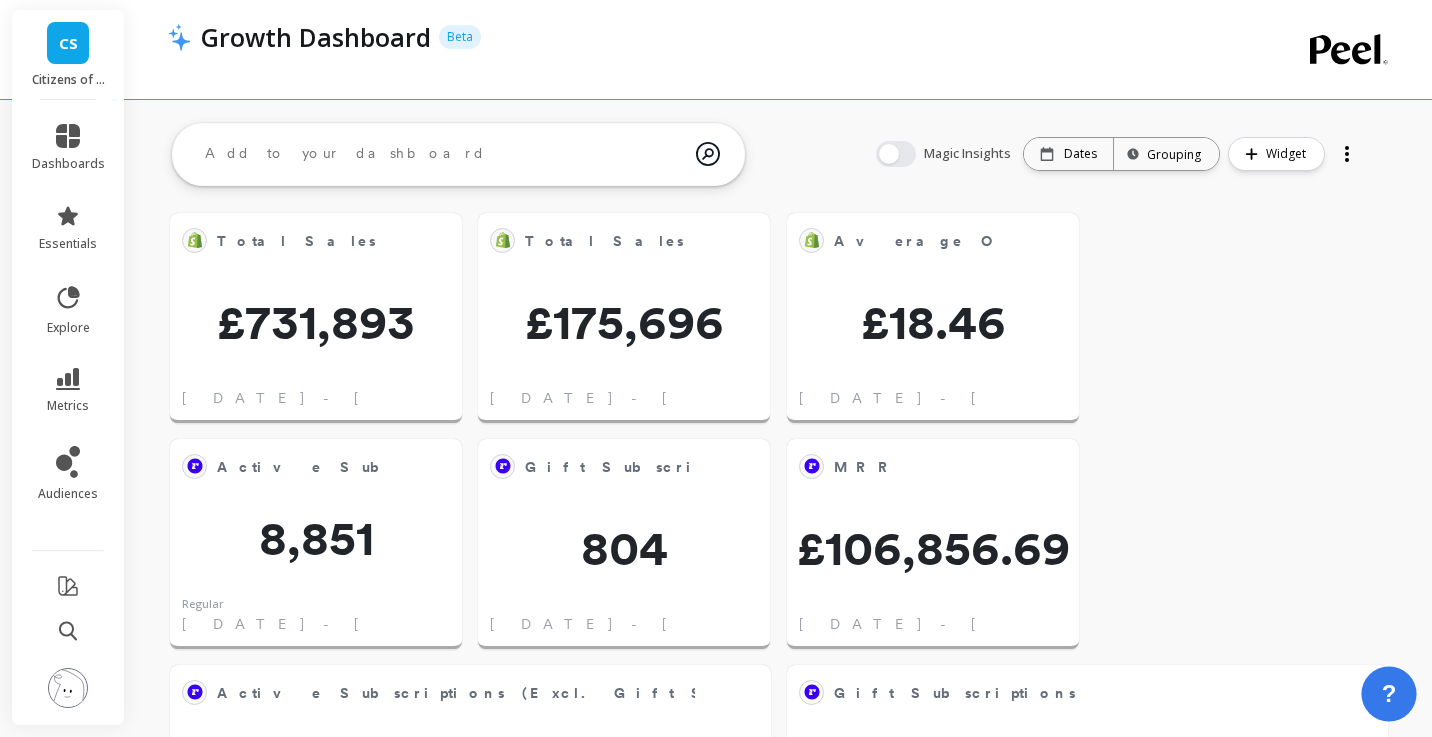 click on "?" at bounding box center (1389, 694) 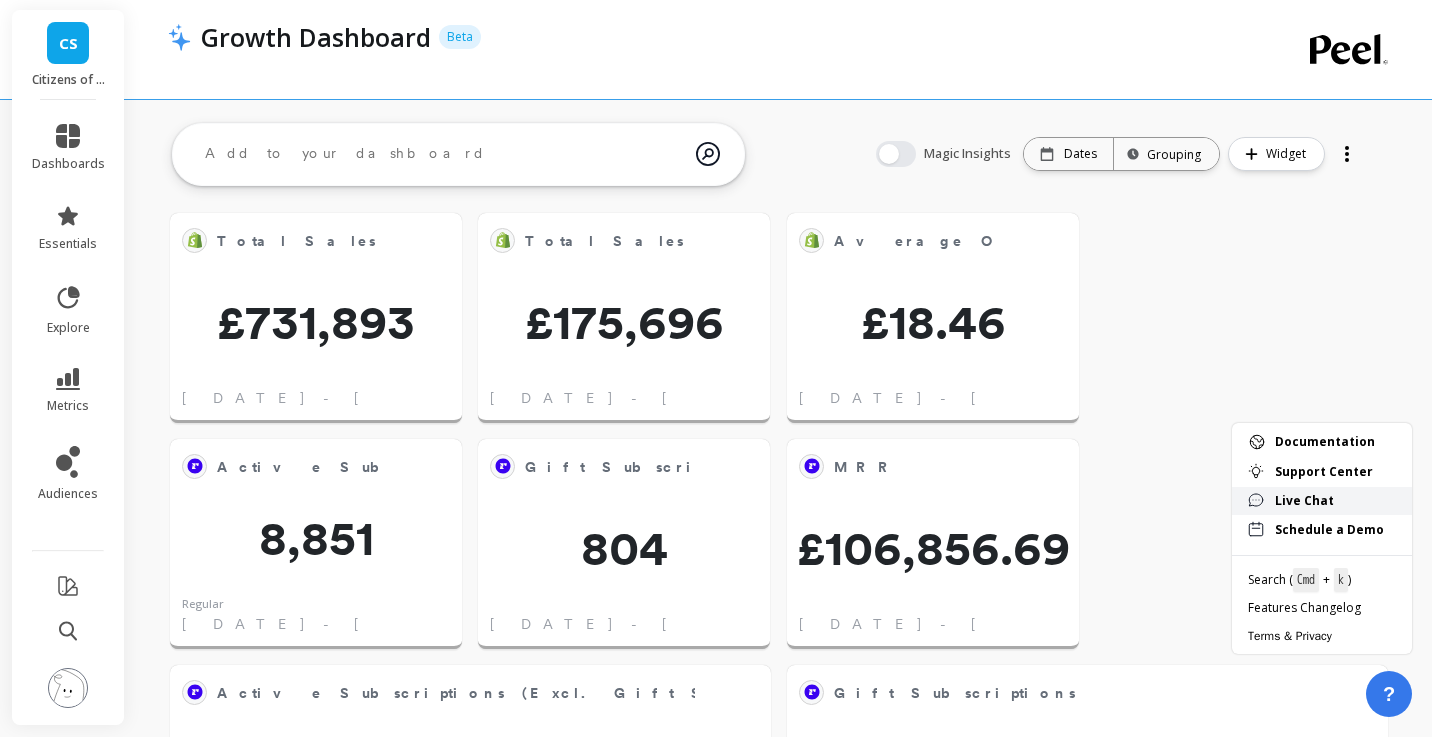 click on "Live Chat" at bounding box center [1335, 501] 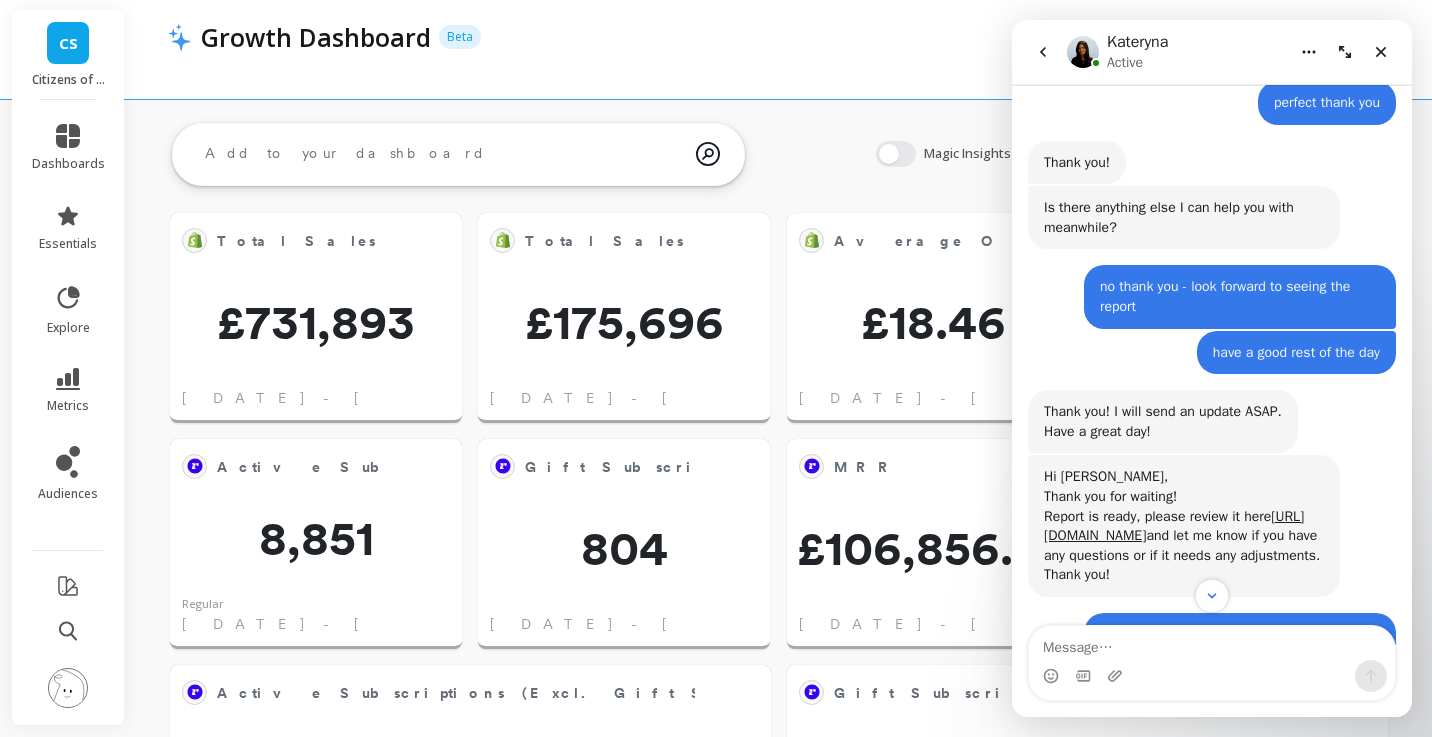 scroll, scrollTop: 1834, scrollLeft: 0, axis: vertical 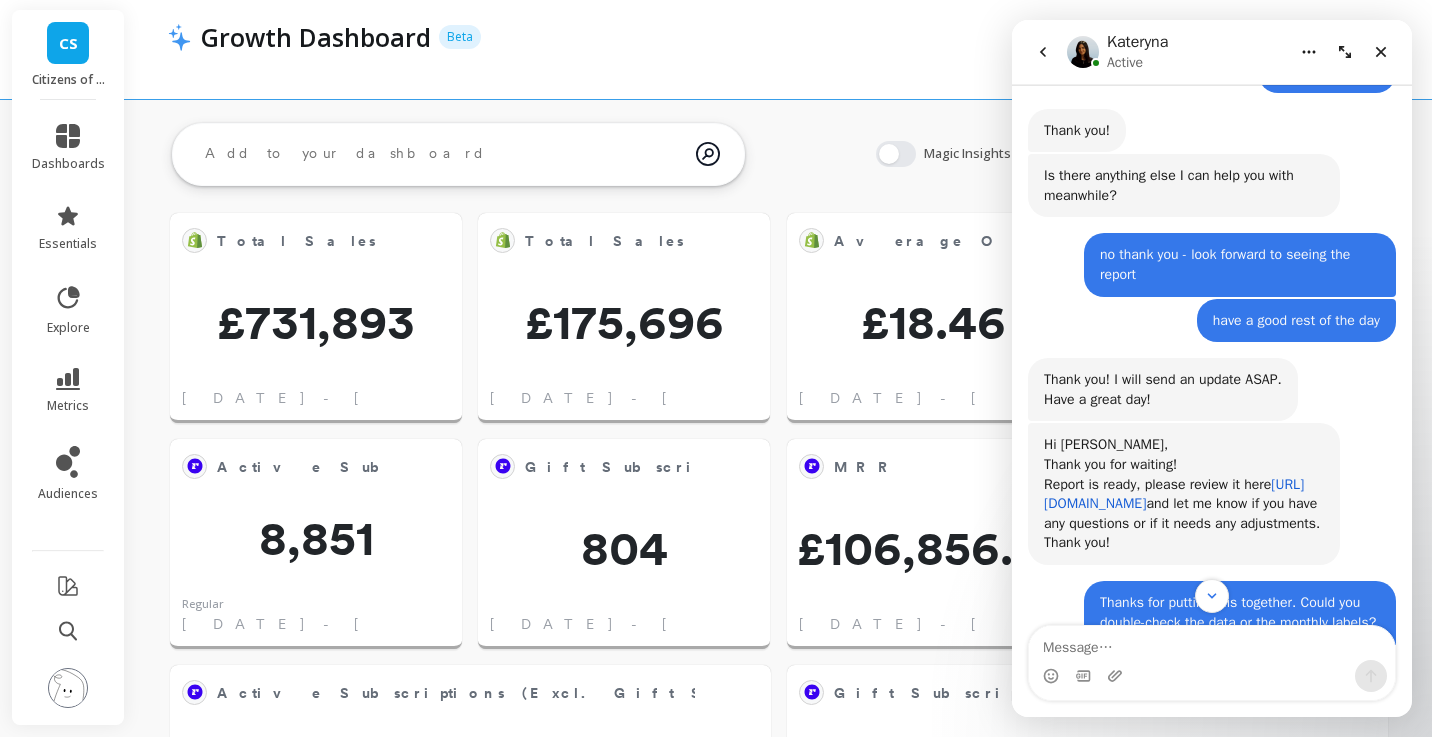 click on "https://app.peelinsights.com/studies/12337/slice/84873" at bounding box center [1174, 494] 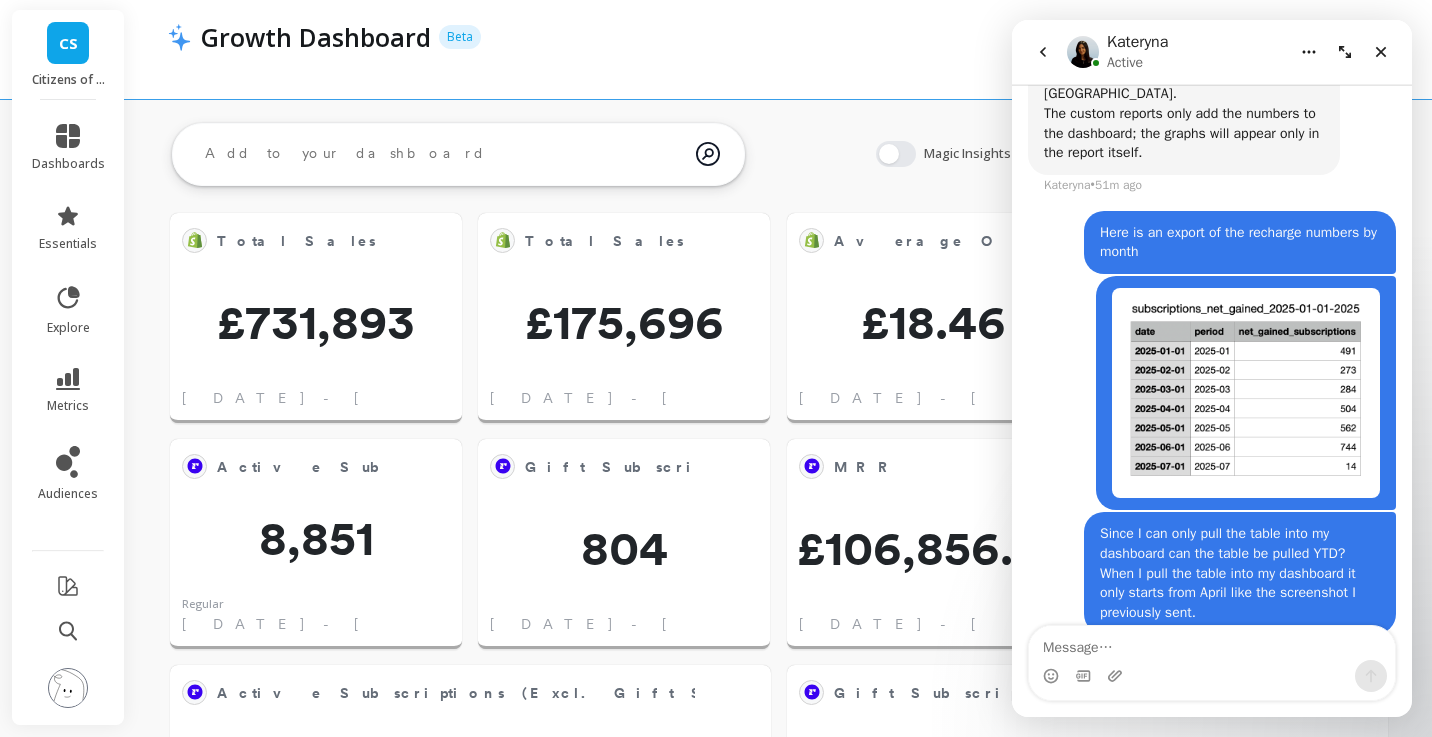 scroll, scrollTop: 4168, scrollLeft: 0, axis: vertical 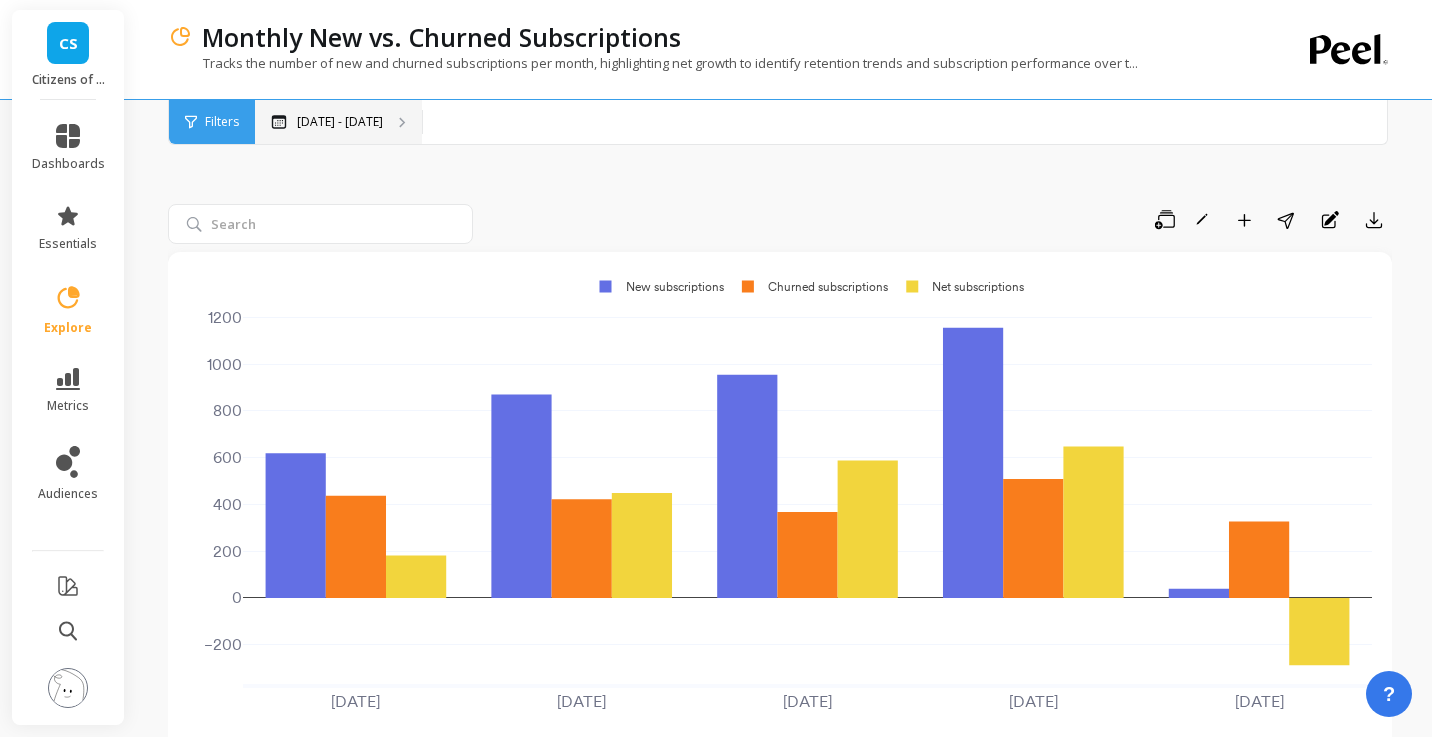 click on "[DATE] - [DATE]" at bounding box center (340, 122) 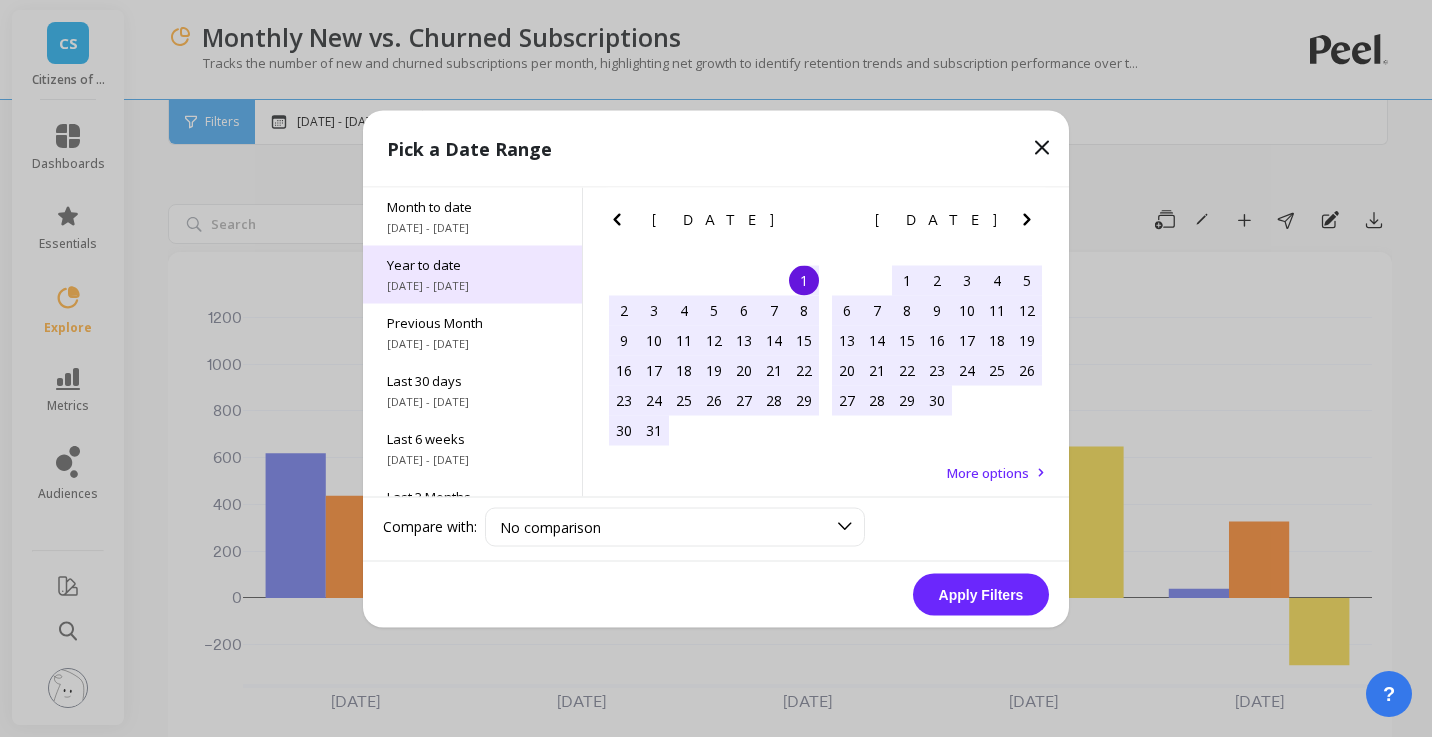 click on "[DATE] - [DATE]" at bounding box center (472, 285) 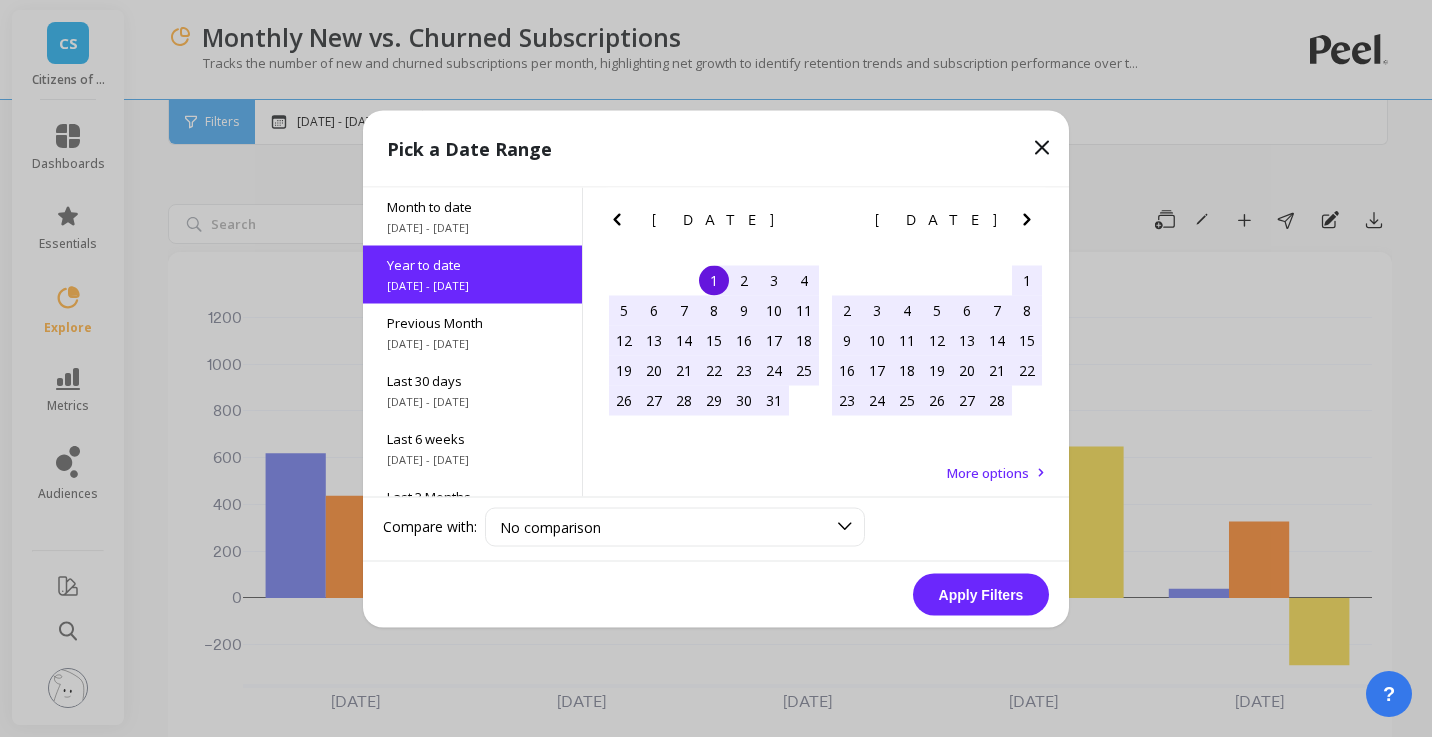 click on "Apply Filters" at bounding box center (981, 594) 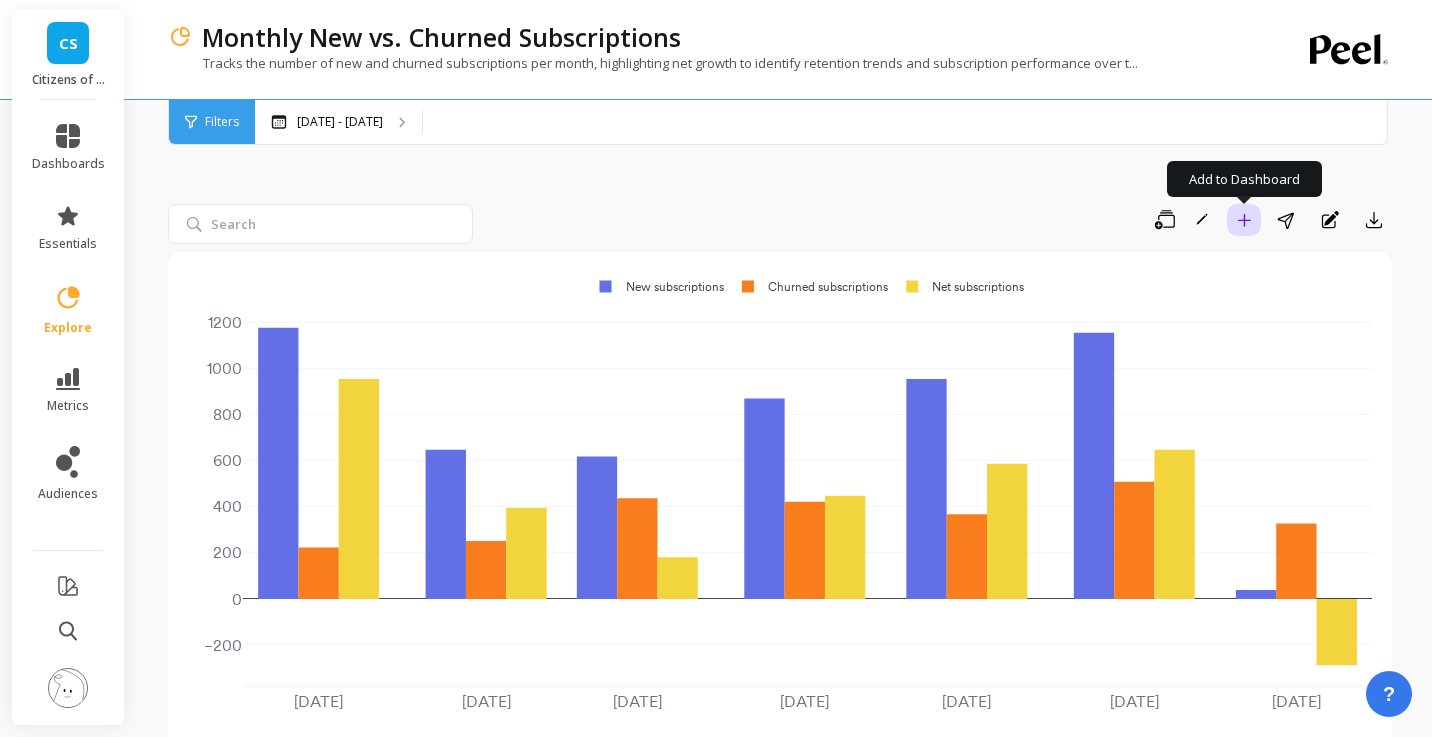 click 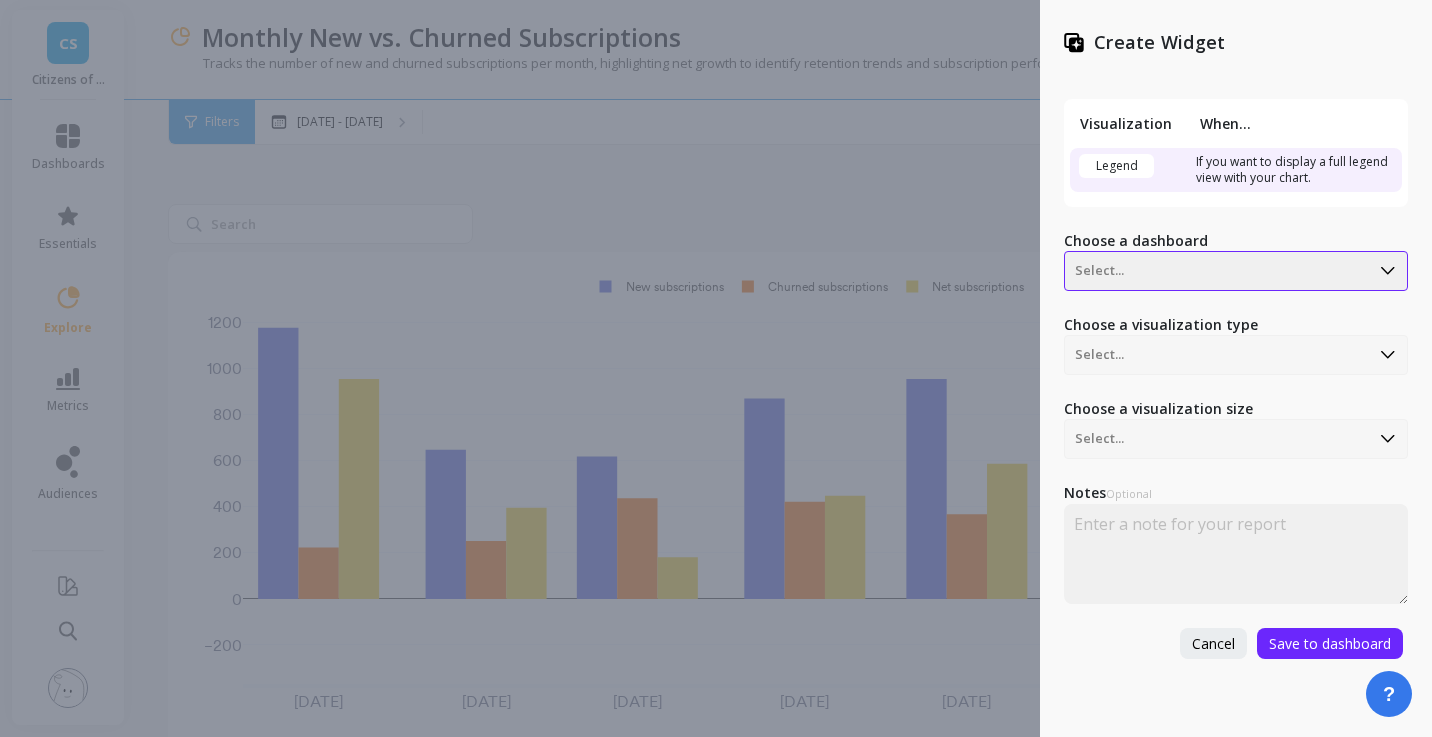 click at bounding box center [1217, 271] 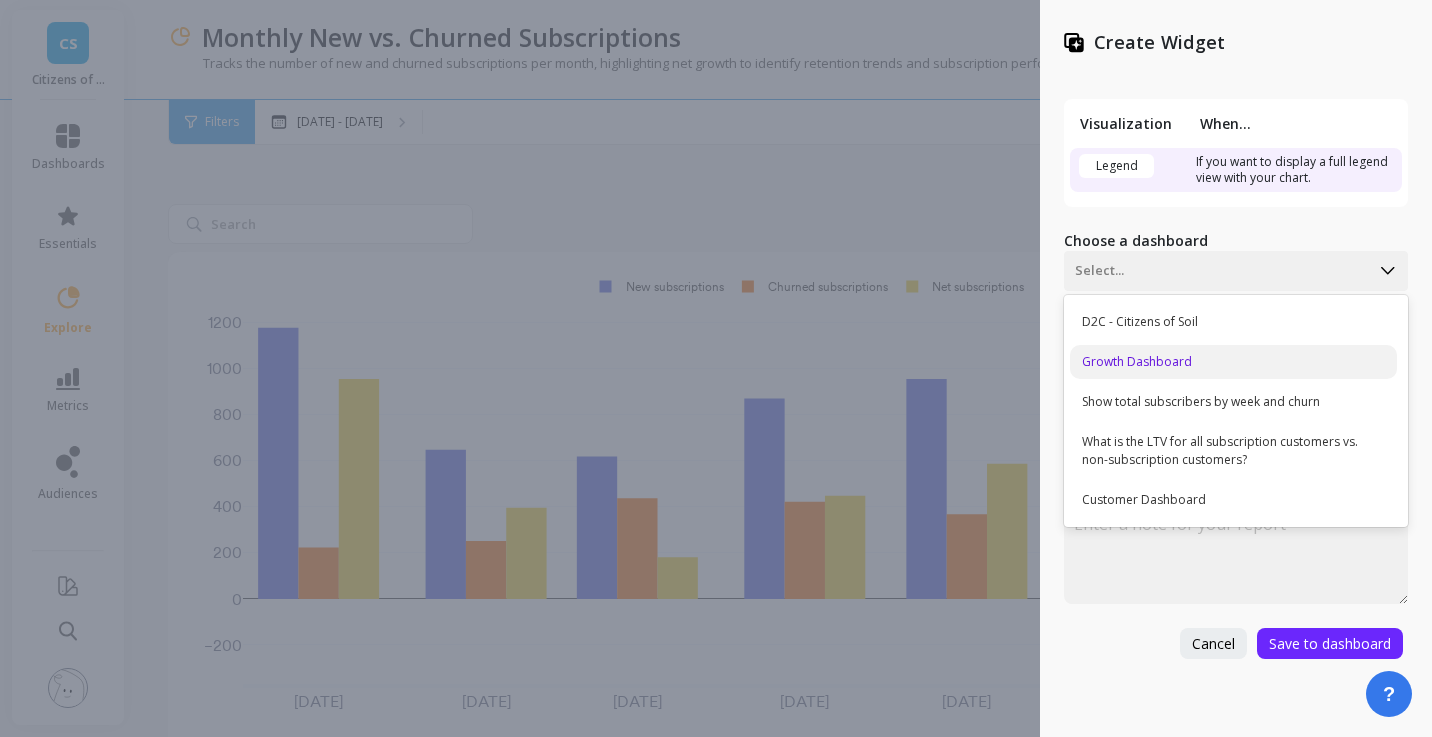 click on "Growth Dashboard" at bounding box center (1233, 362) 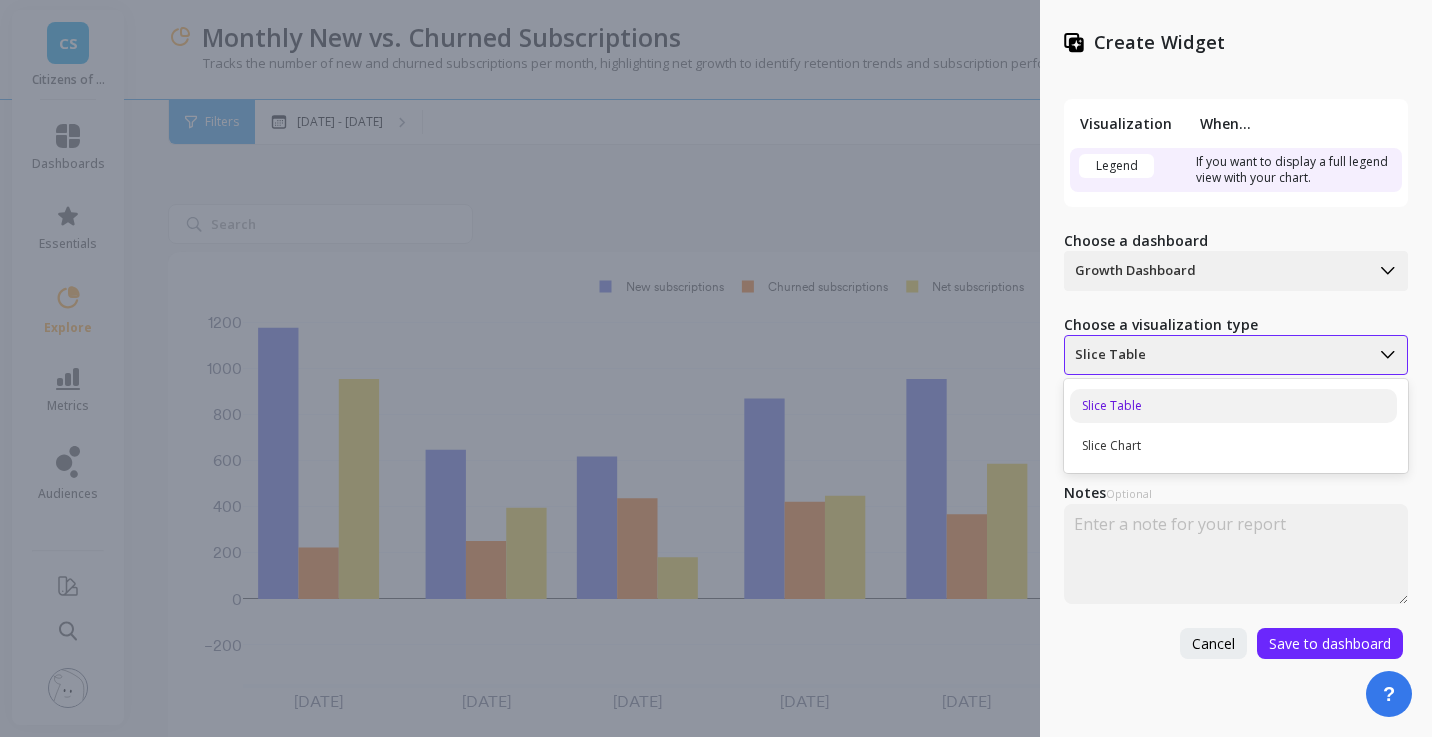 click at bounding box center [1217, 355] 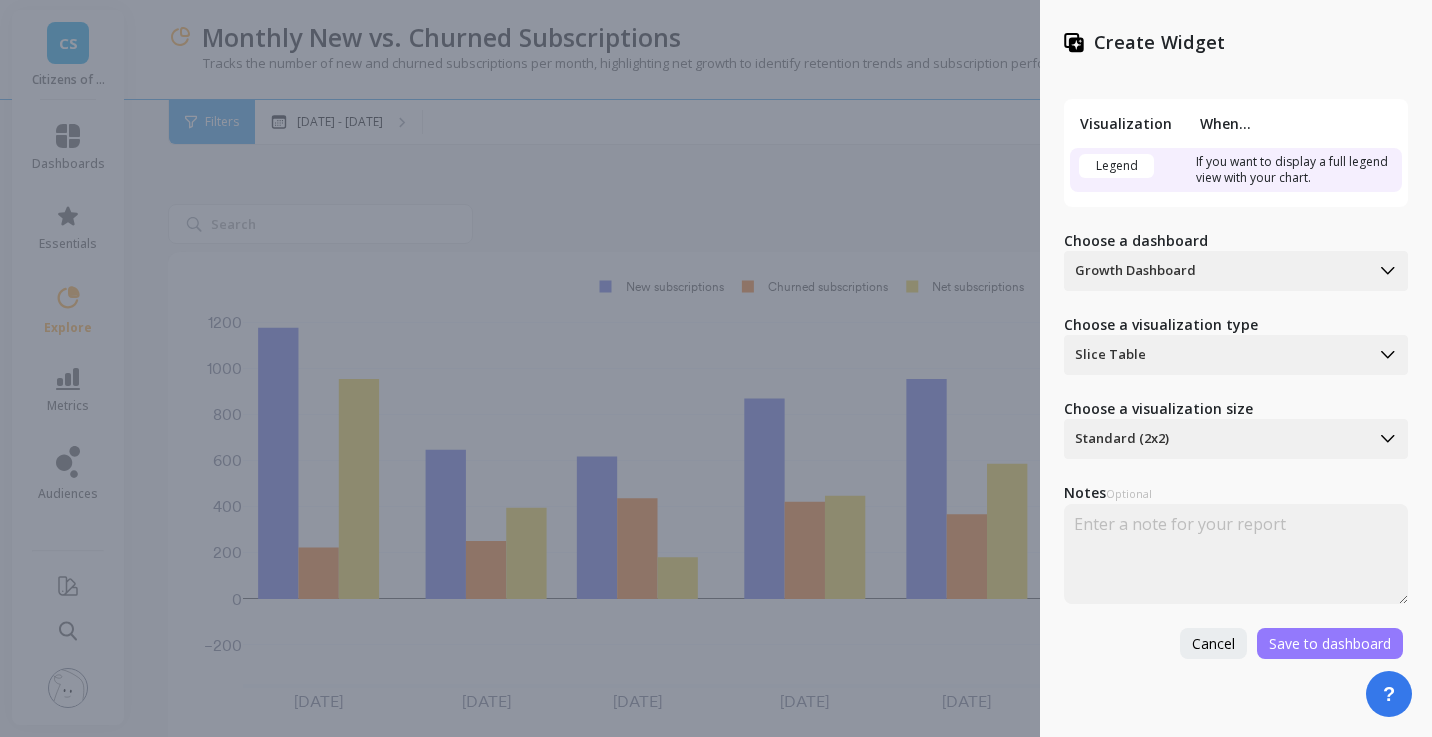click on "Save to dashboard" at bounding box center (1330, 643) 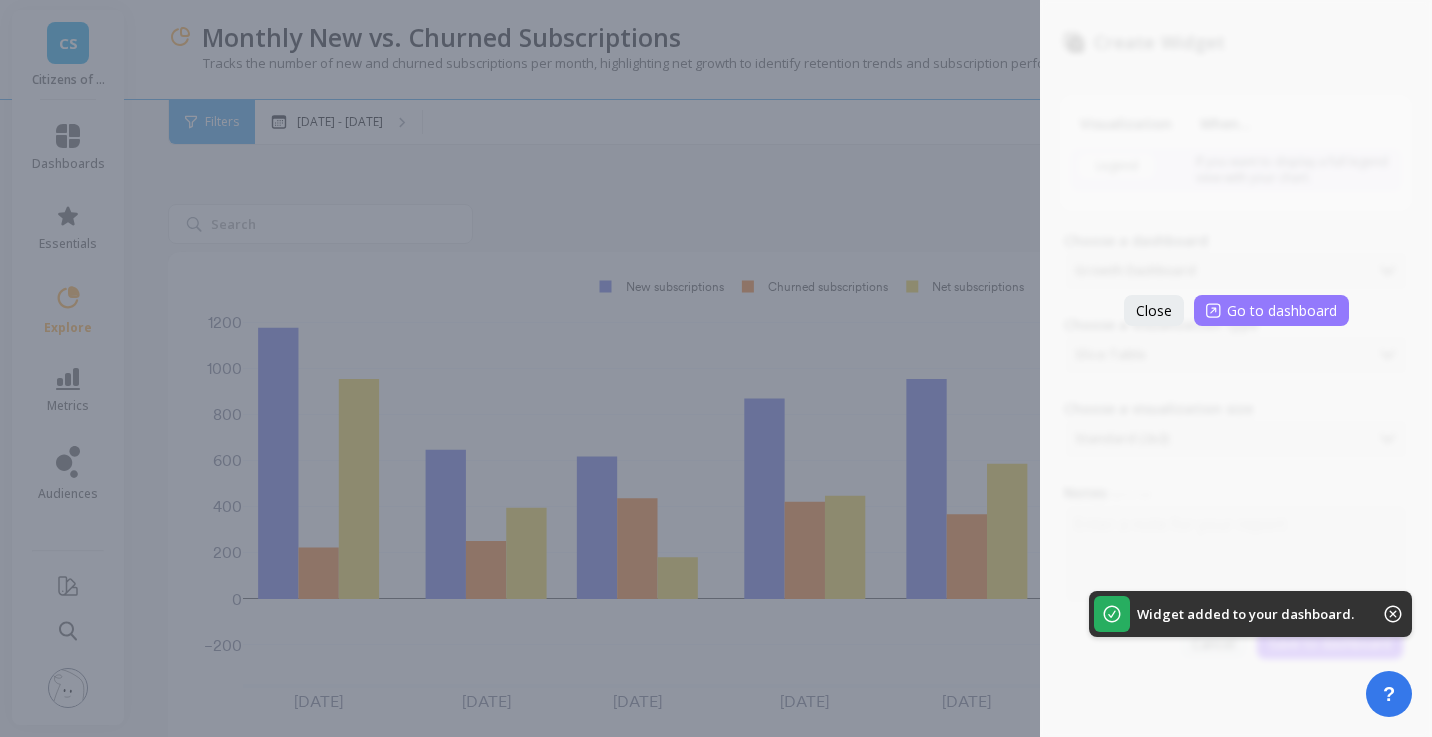 click on "Go to dashboard" at bounding box center [1282, 310] 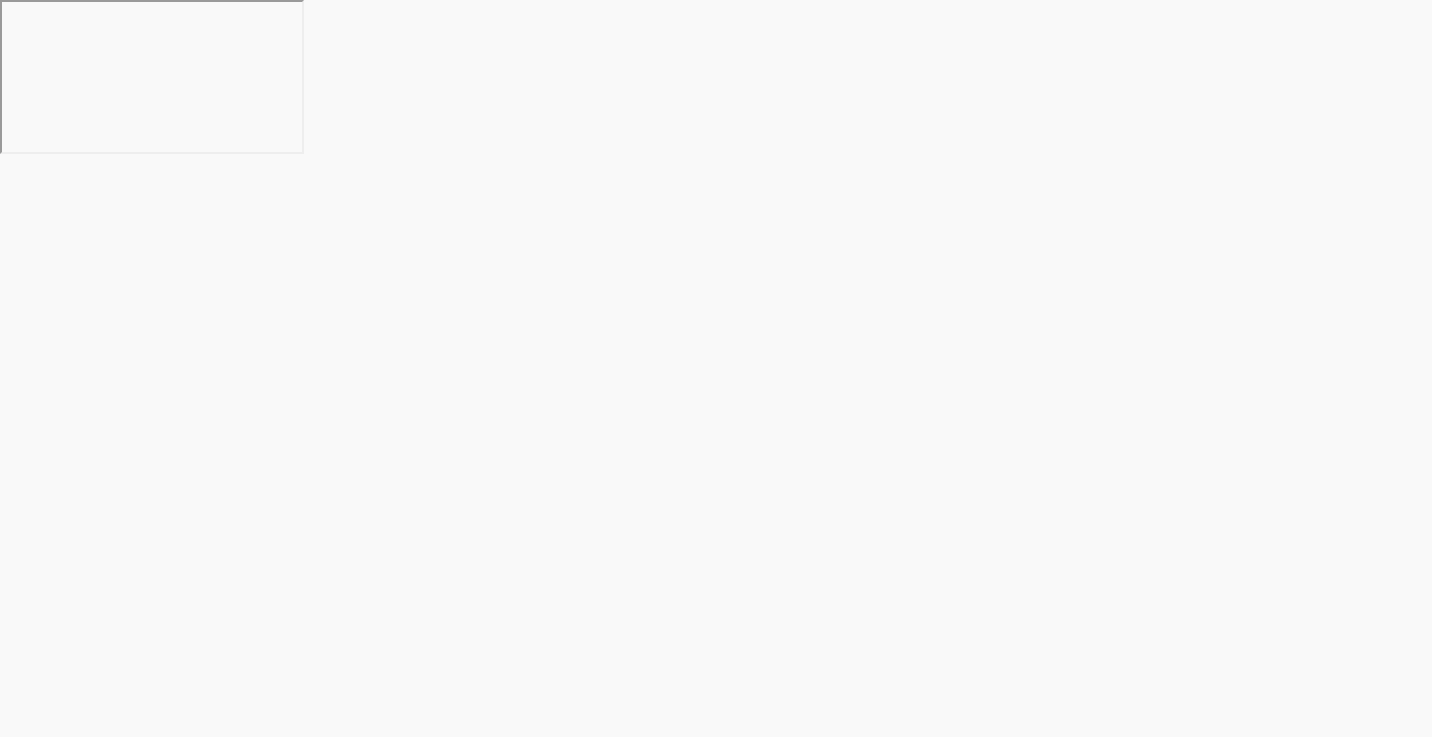 scroll, scrollTop: 0, scrollLeft: 0, axis: both 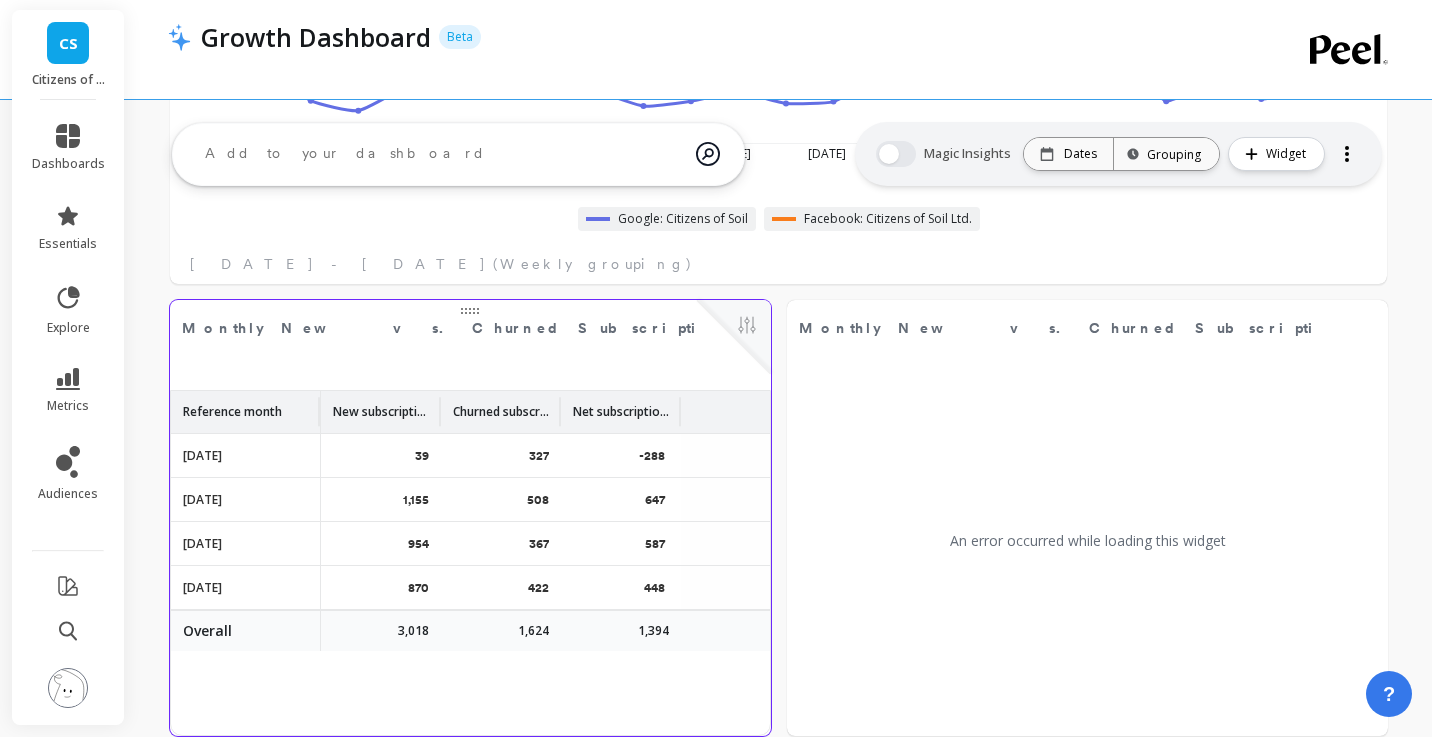 click at bounding box center [747, 327] 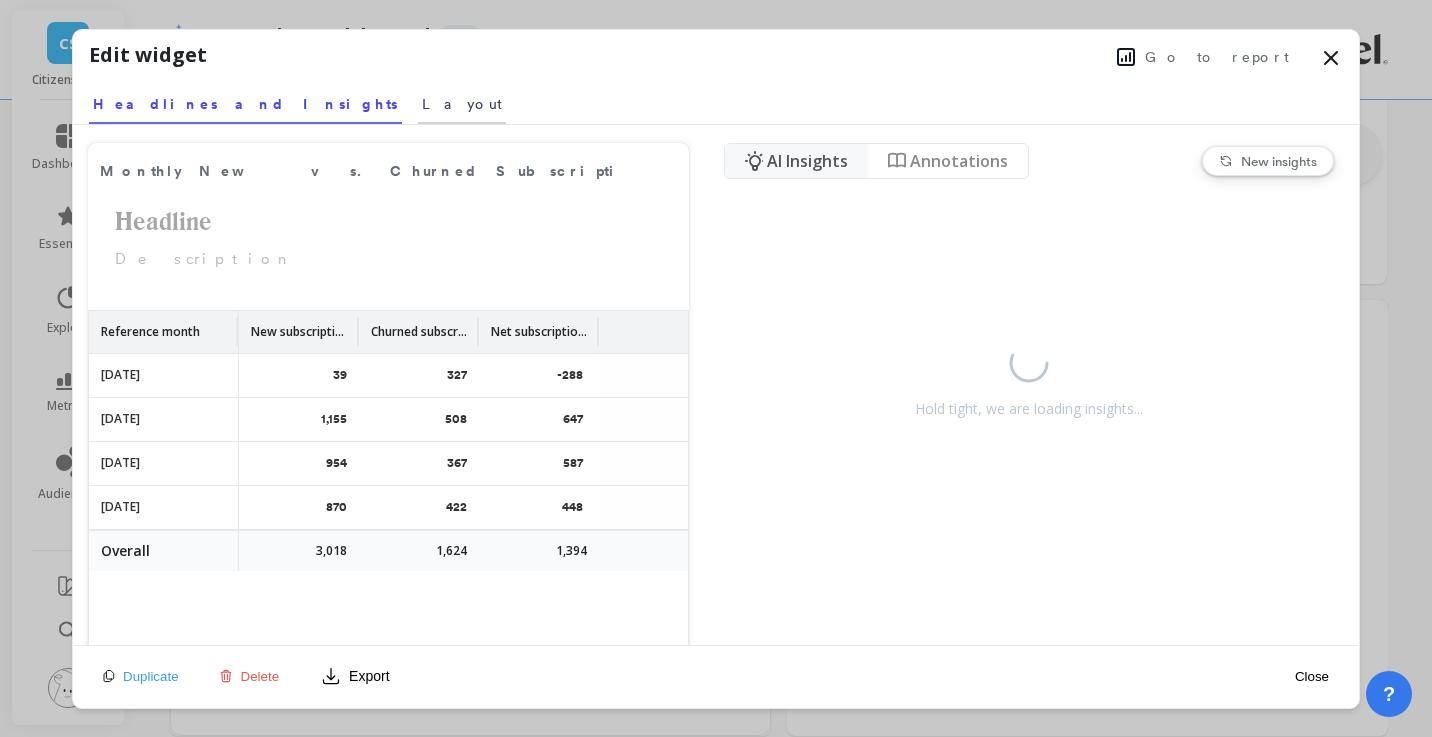 click on "Layout" at bounding box center (462, 104) 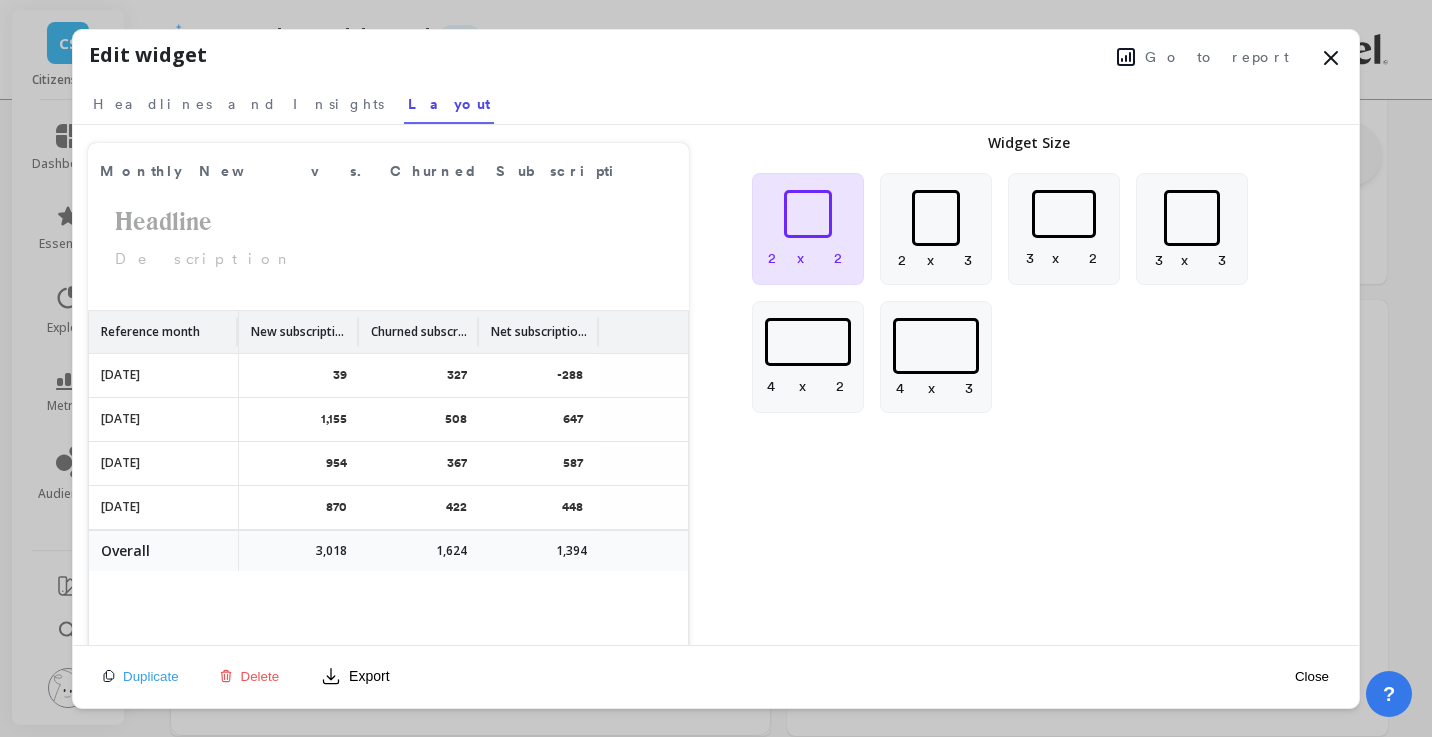 click 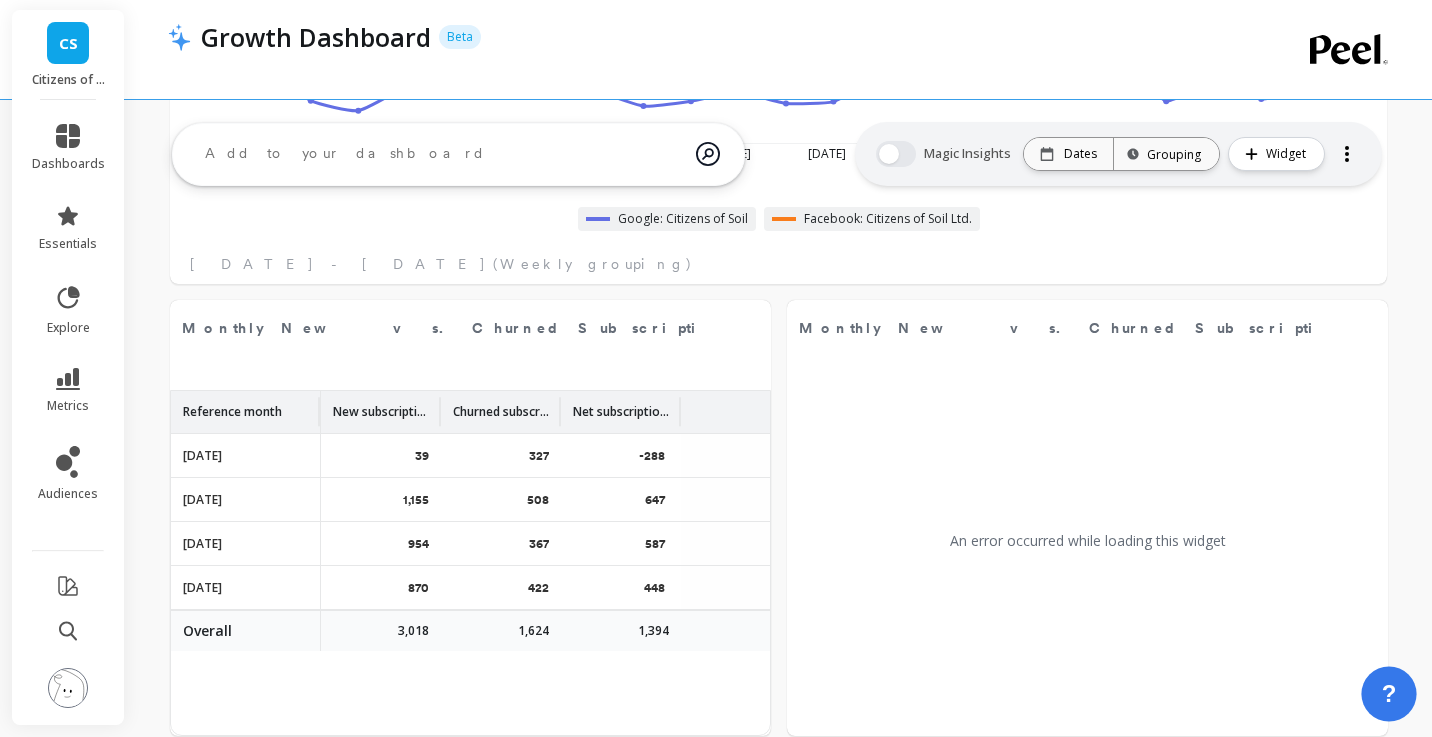 click on "?" at bounding box center [1389, 694] 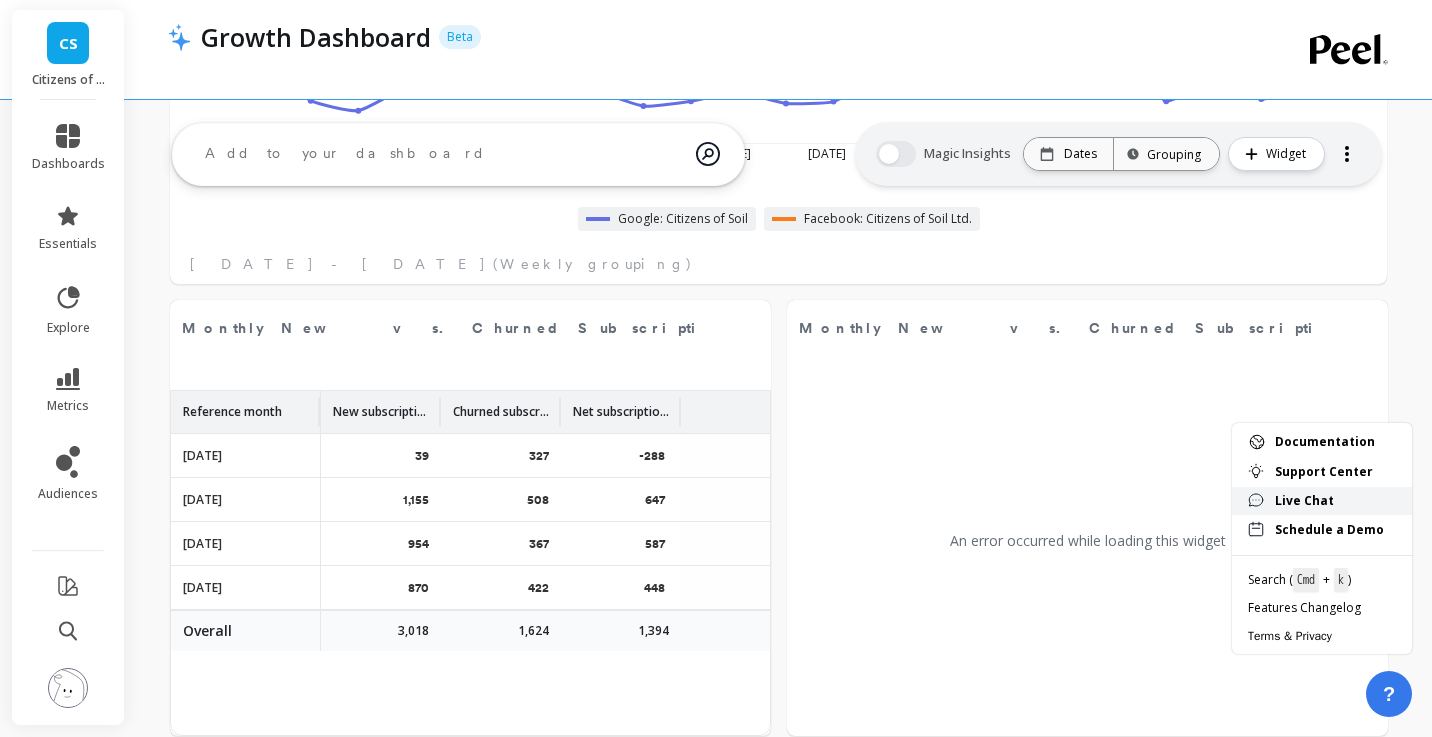 click on "Live Chat" at bounding box center (1335, 501) 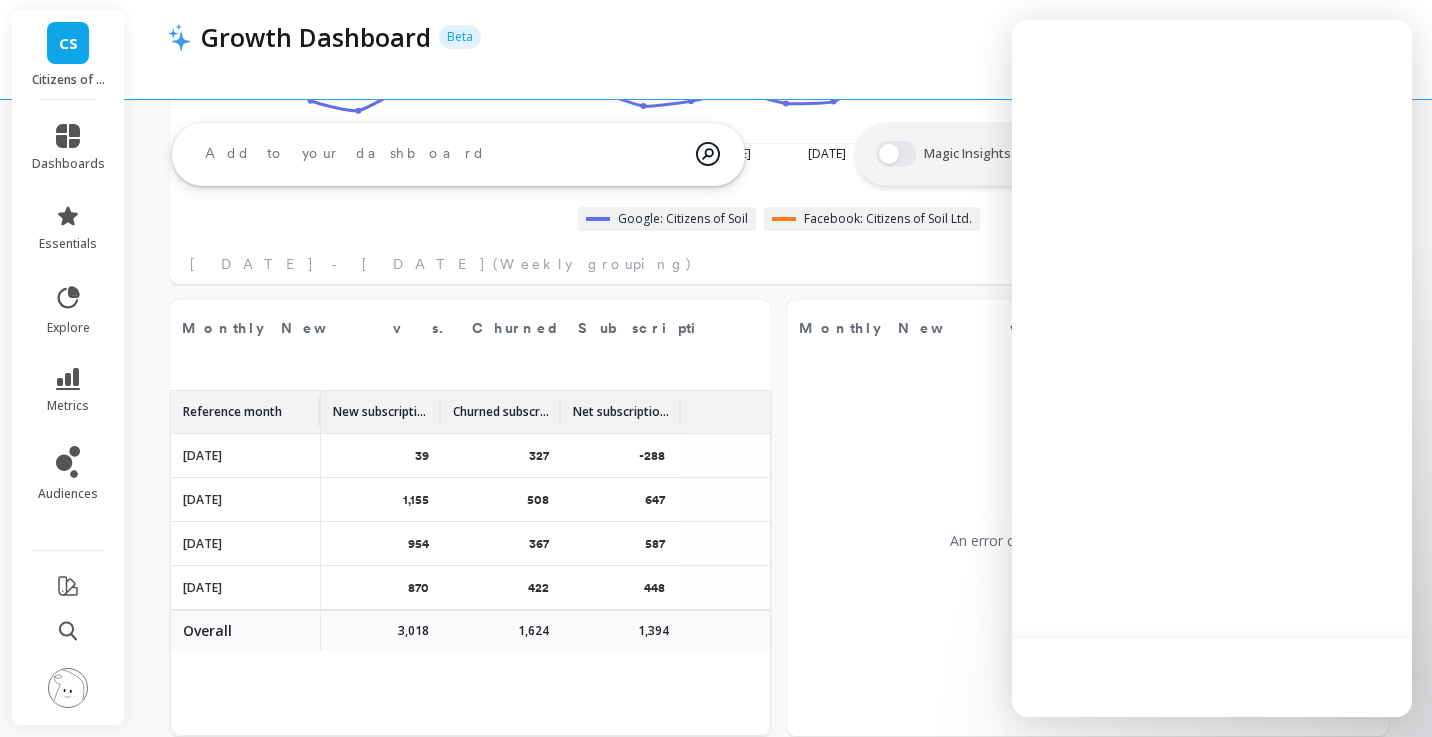 scroll, scrollTop: 0, scrollLeft: 0, axis: both 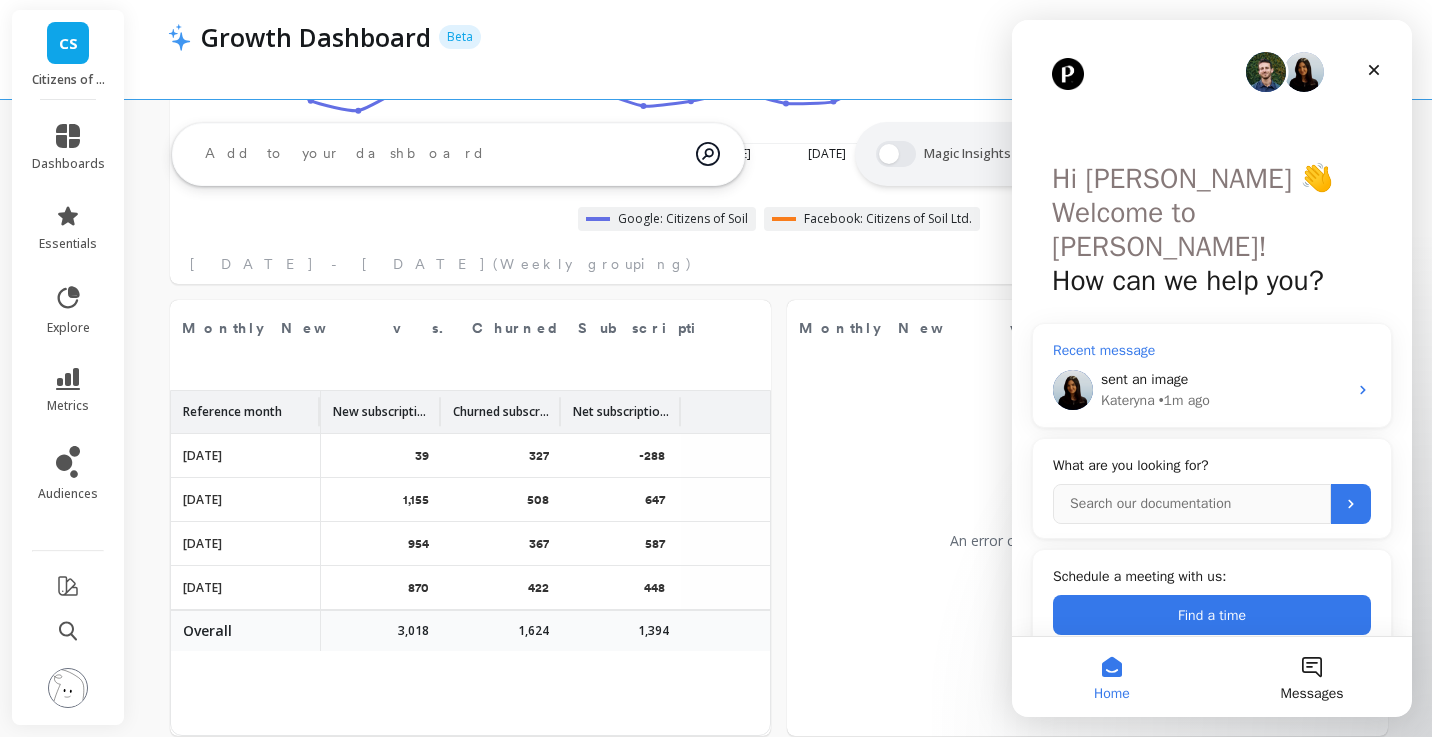 click on "sent an image Kateryna •  1m ago" at bounding box center [1212, 390] 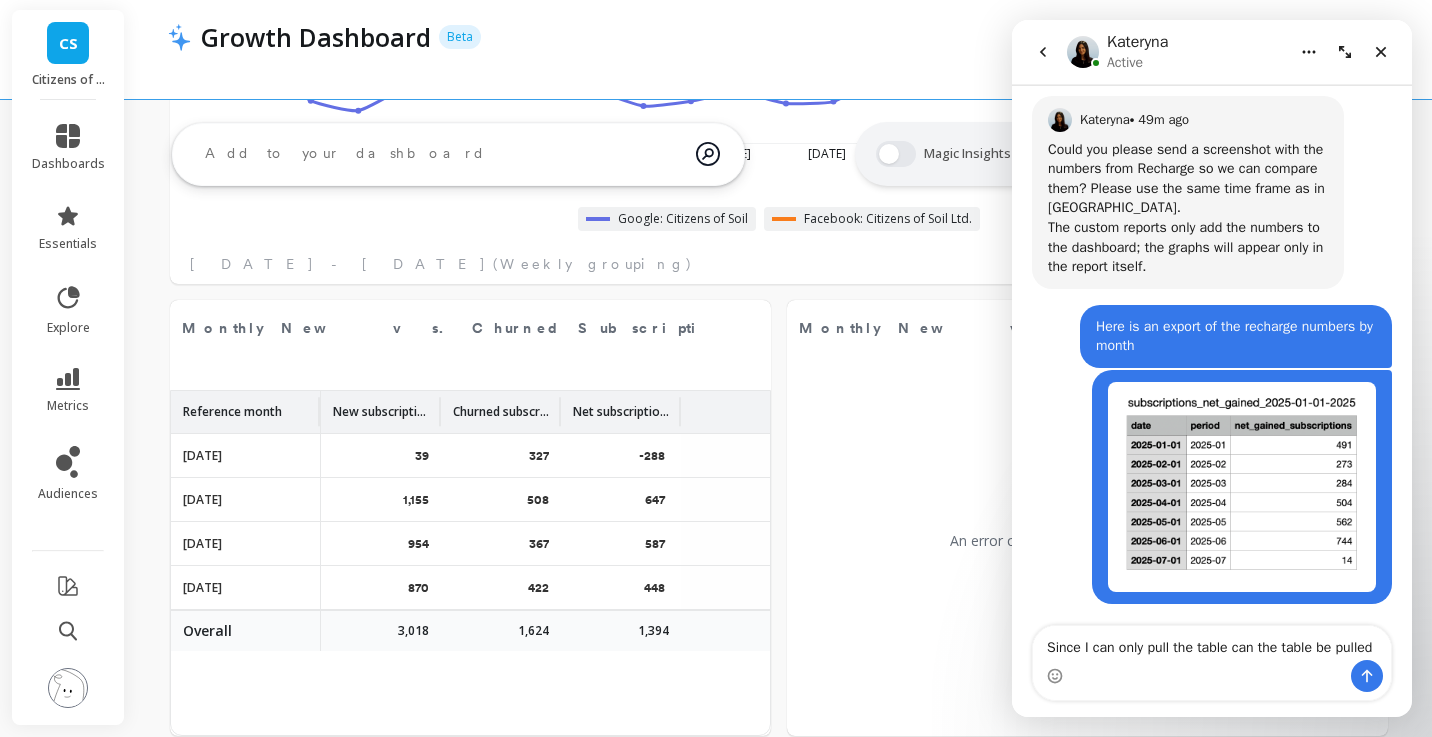 scroll, scrollTop: 4408, scrollLeft: 0, axis: vertical 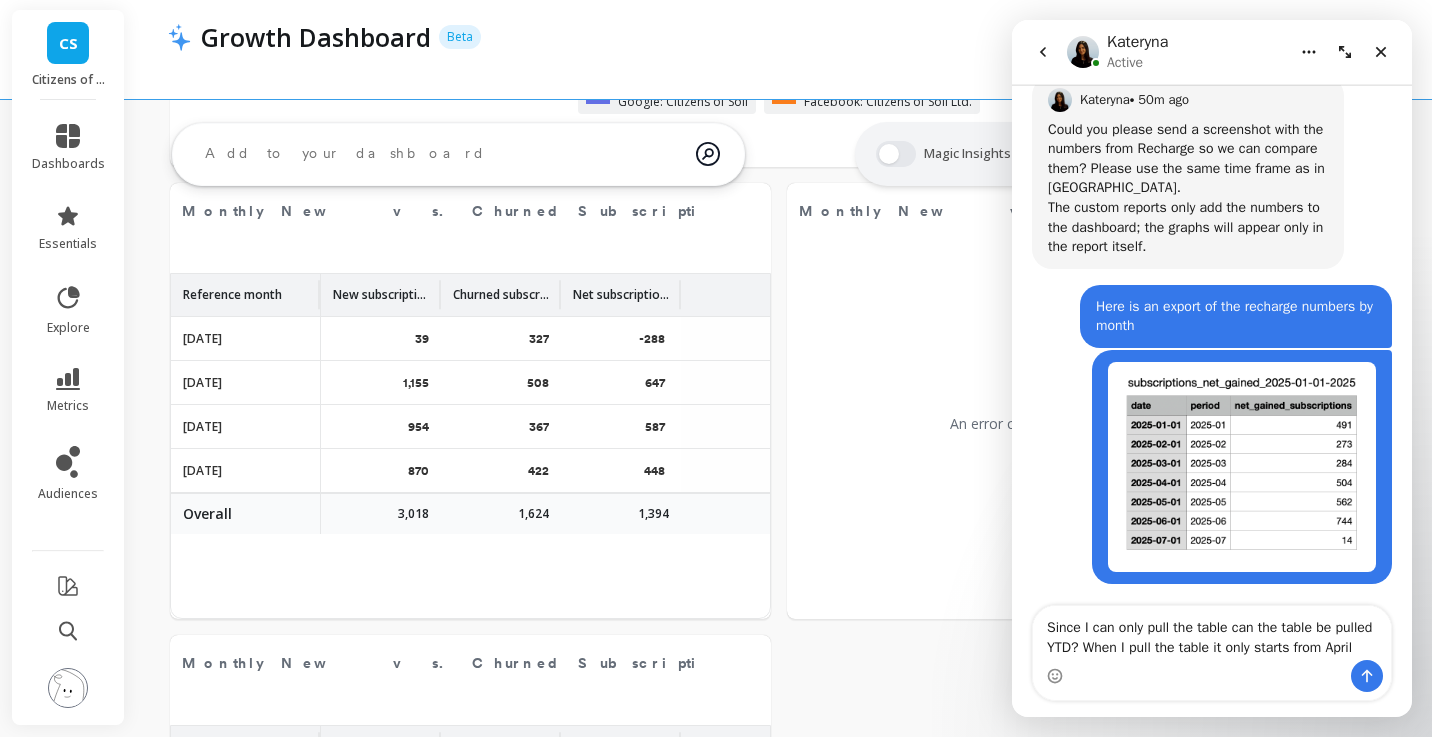 click on "Since I can only pull the table can the table be pulled YTD? When I pull the table it only starts from April" at bounding box center [1212, 633] 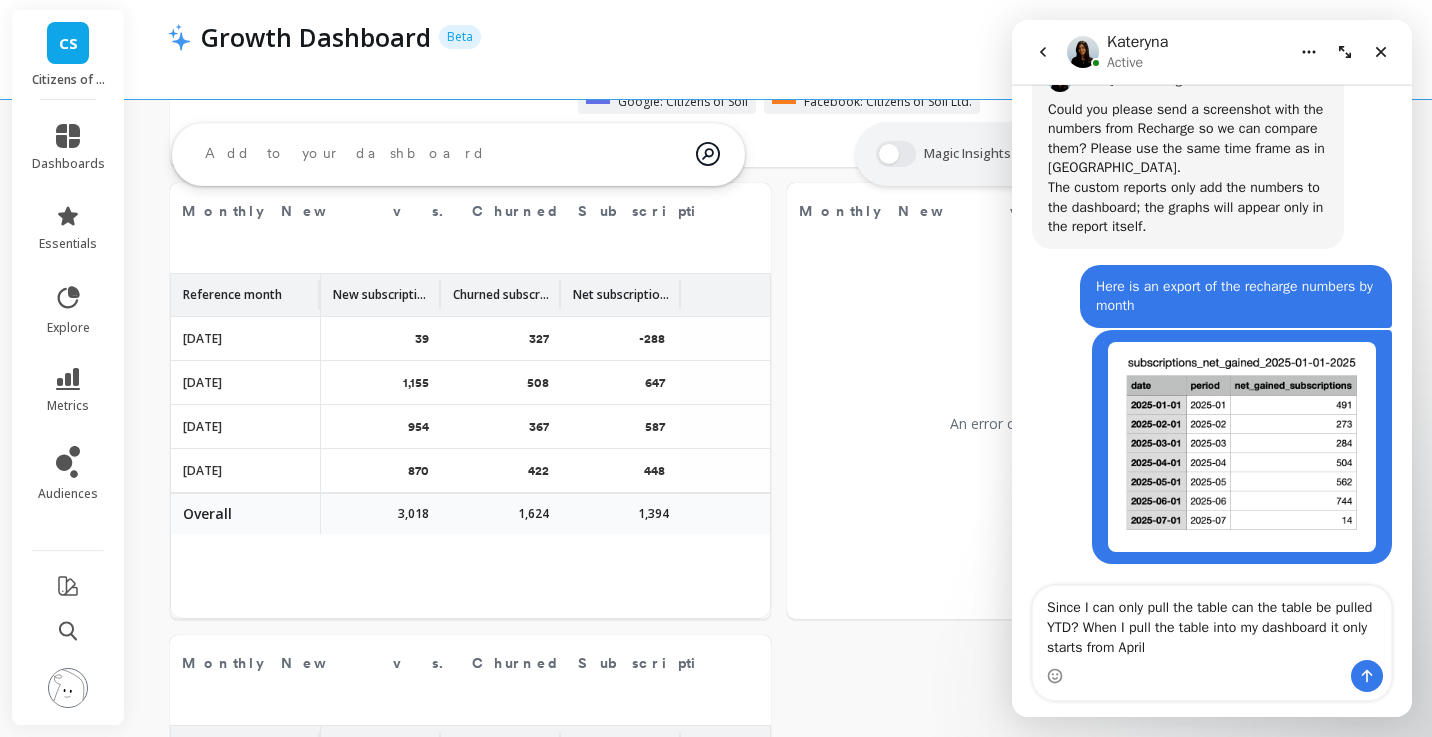 click on "Since I can only pull the table can the table be pulled YTD? When I pull the table into my dashboard it only starts from April" at bounding box center [1212, 623] 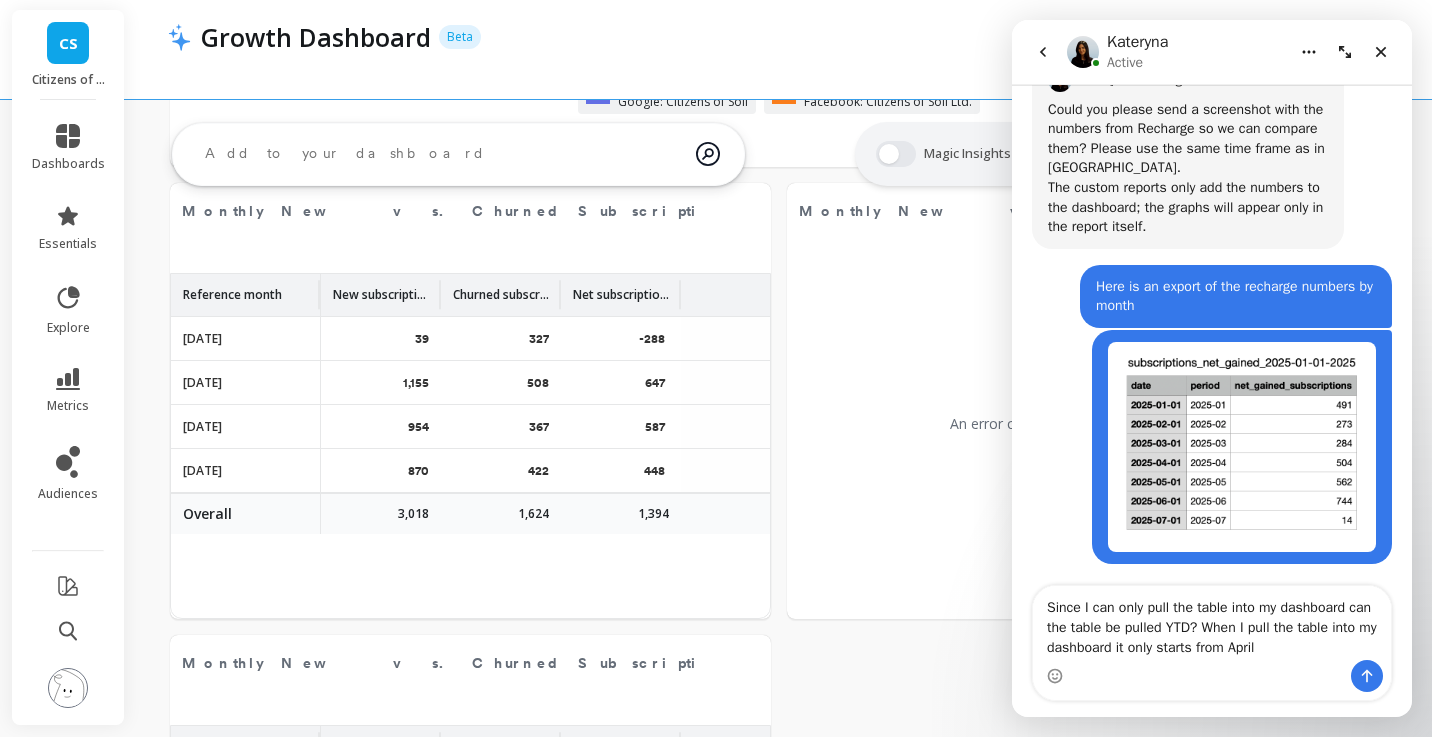 click on "Since I can only pull the table into my dashboard can the table be pulled YTD? When I pull the table into my dashboard it only starts from April" at bounding box center [1212, 623] 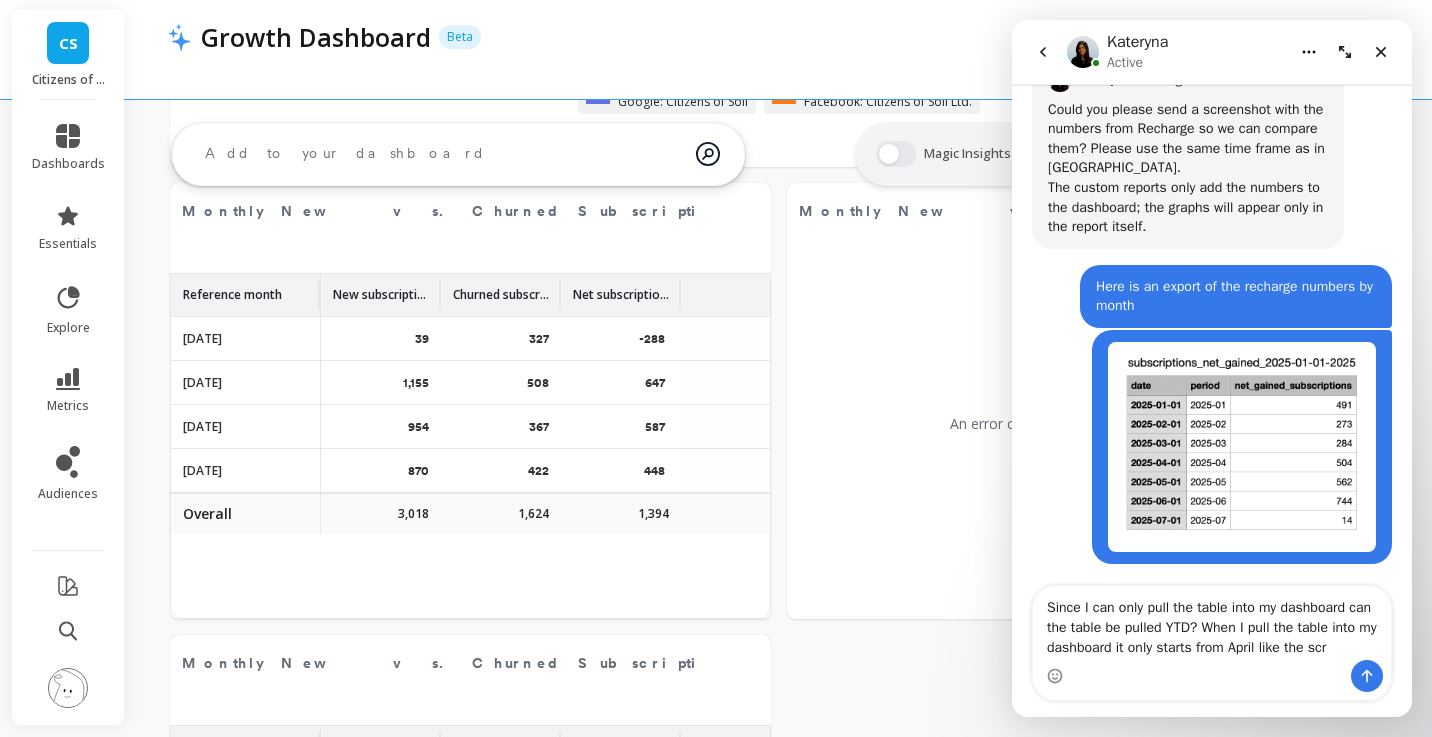 scroll, scrollTop: 4448, scrollLeft: 0, axis: vertical 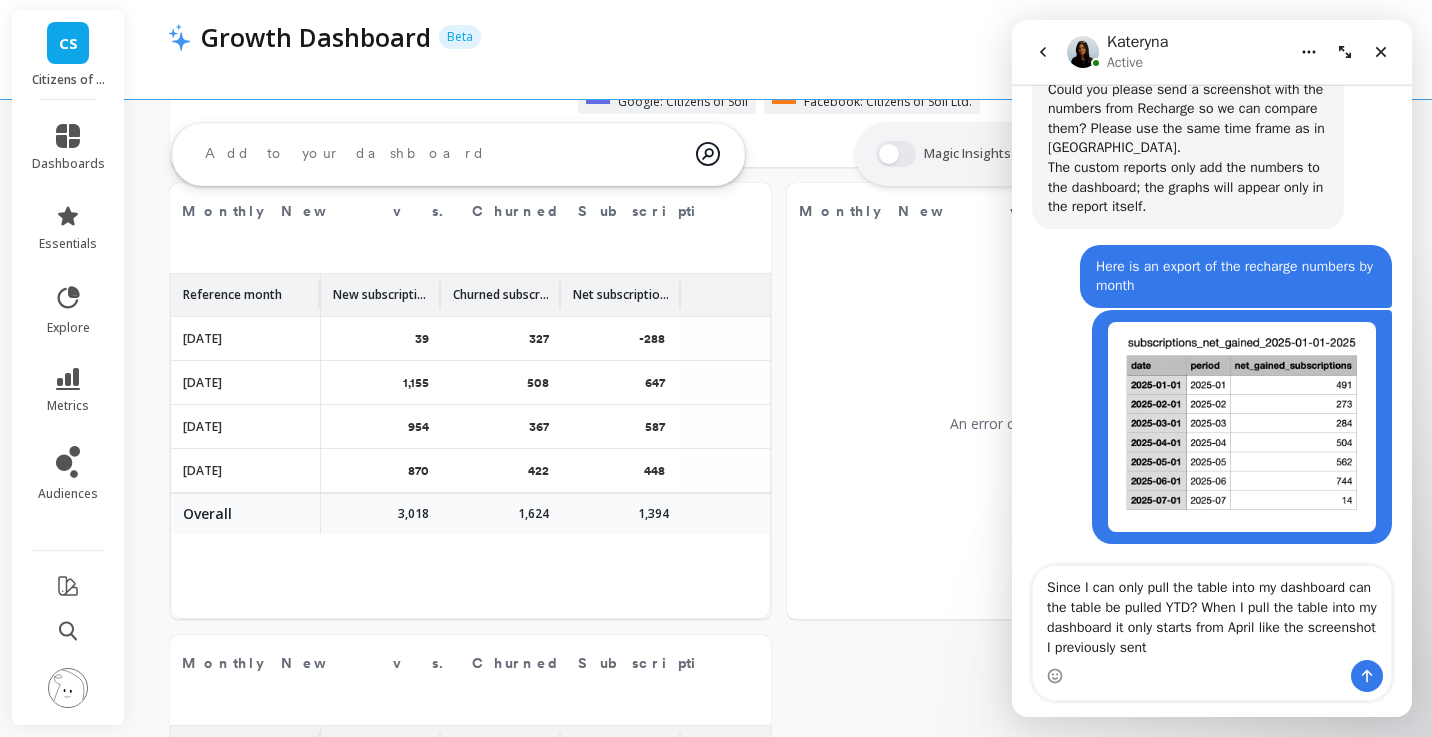 type on "Since I can only pull the table into my dashboard can the table be pulled YTD? When I pull the table into my dashboard it only starts from April like the screenshot I previously sent." 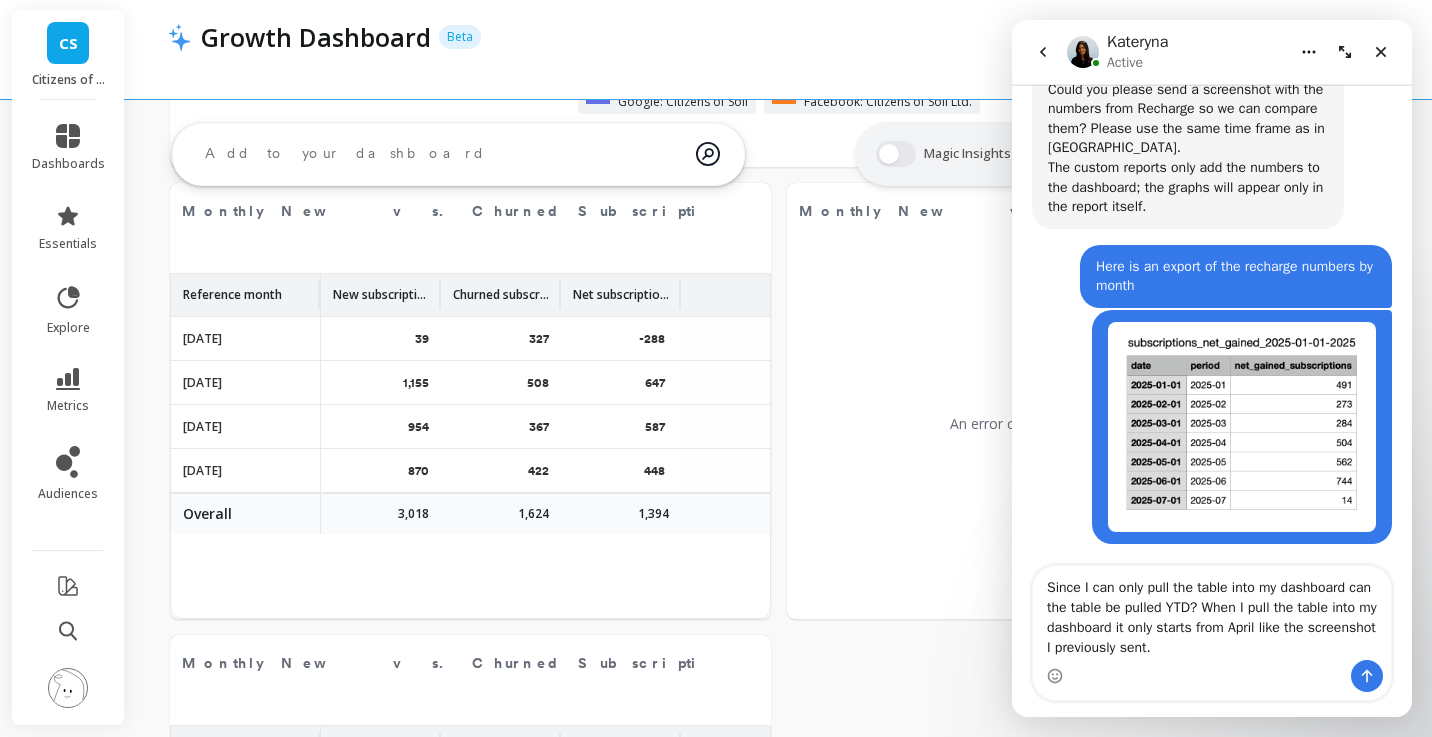 type 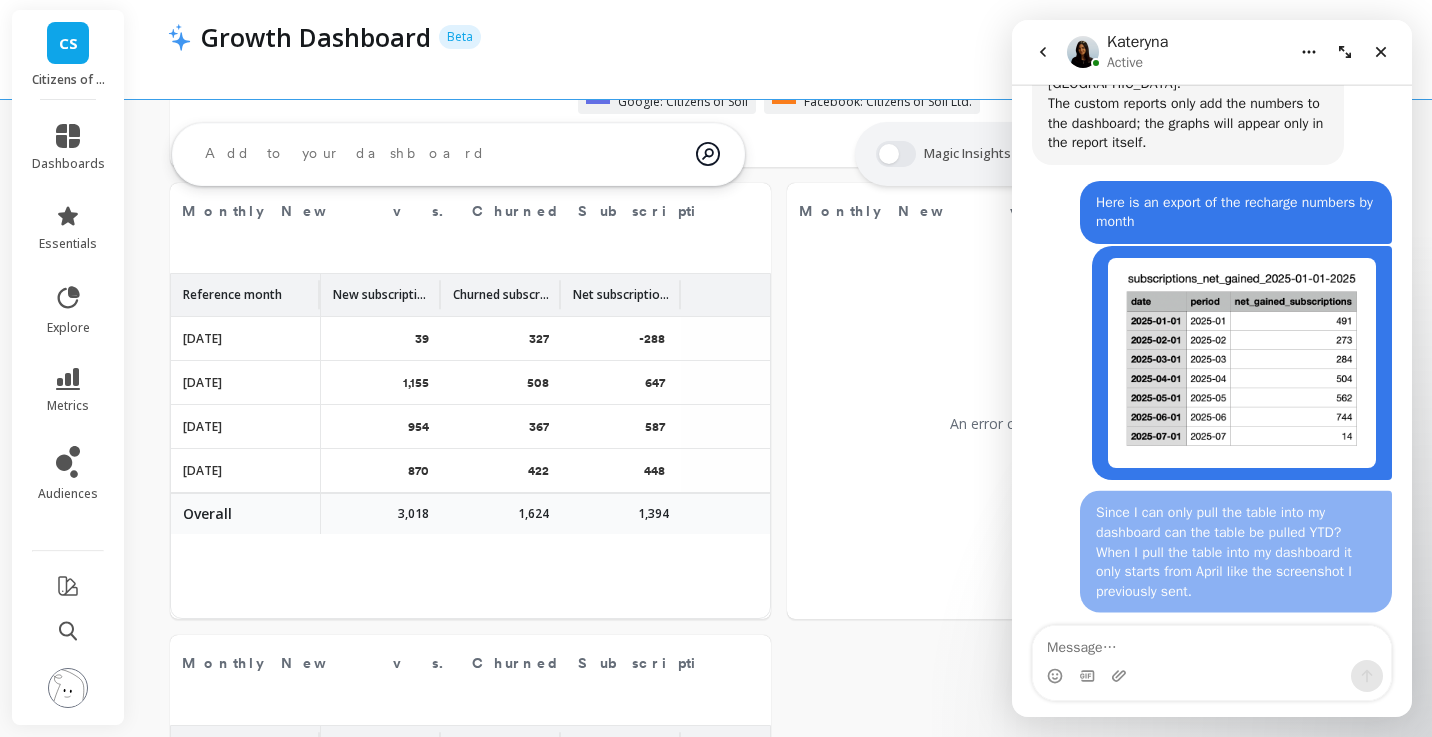 scroll, scrollTop: 4512, scrollLeft: 0, axis: vertical 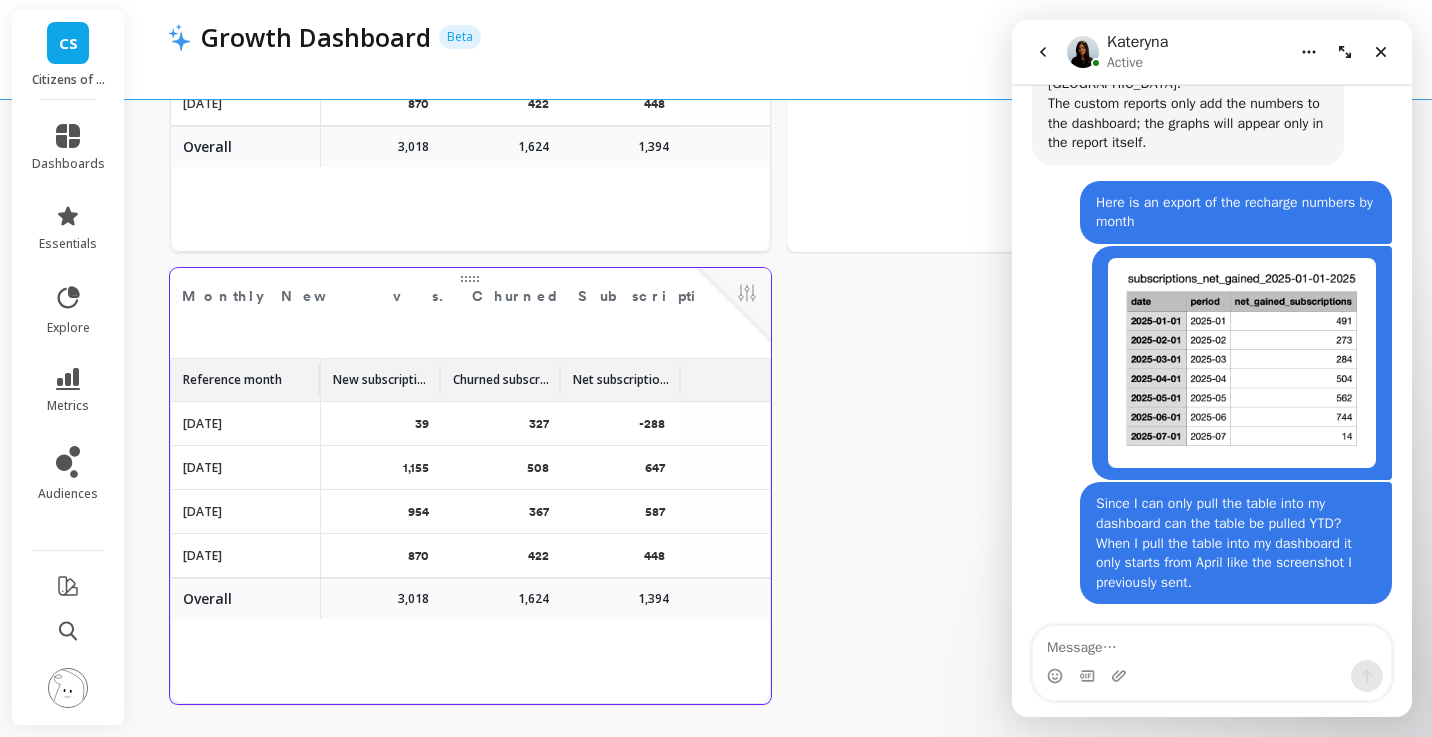 click at bounding box center [734, 305] 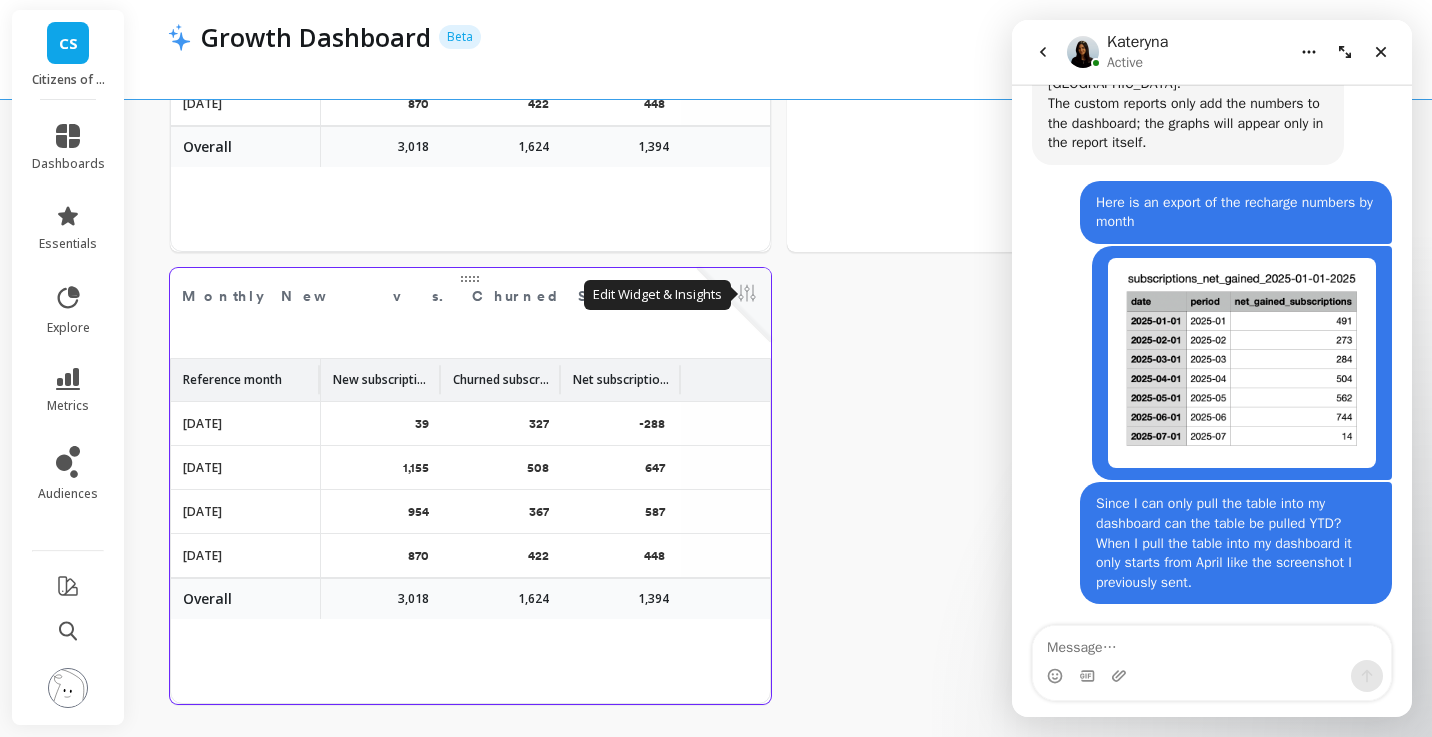 click at bounding box center (747, 295) 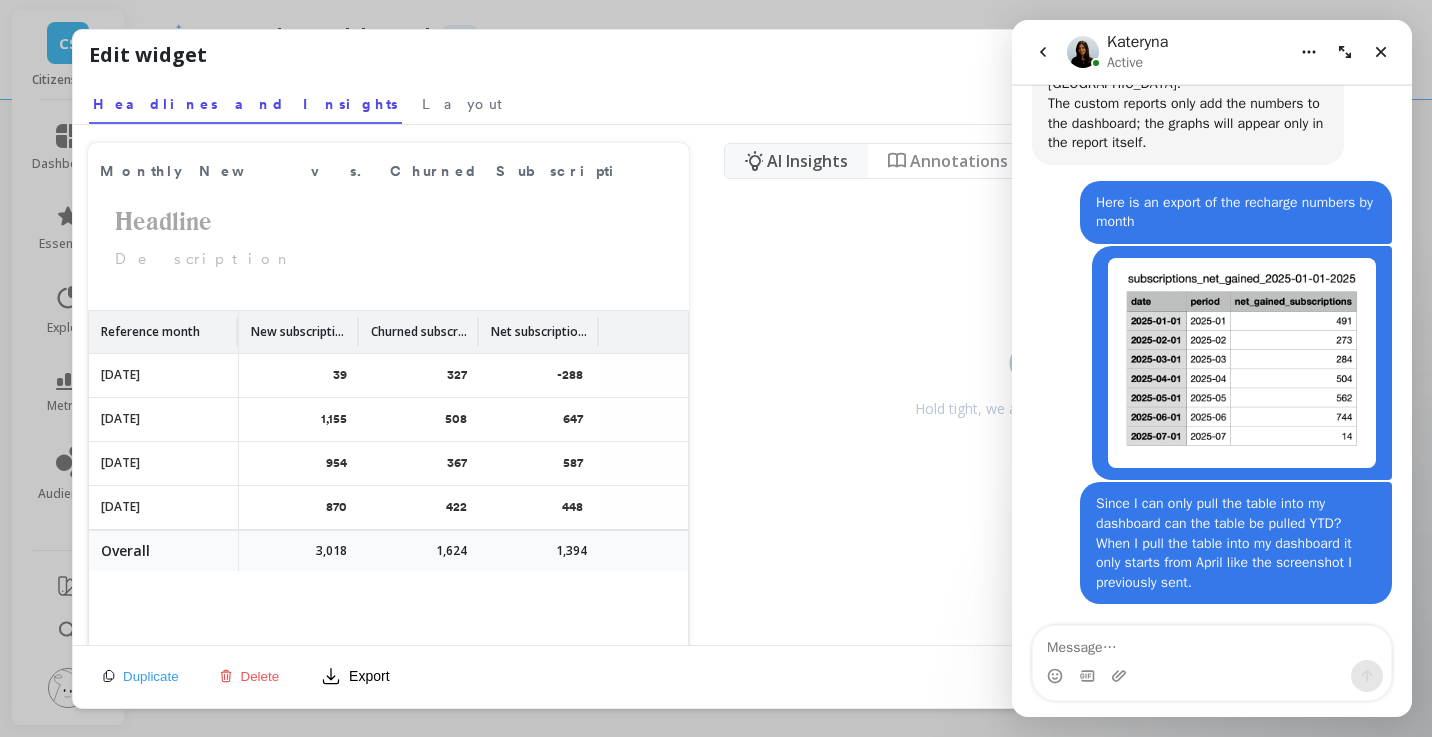 click on "Delete" at bounding box center [260, 676] 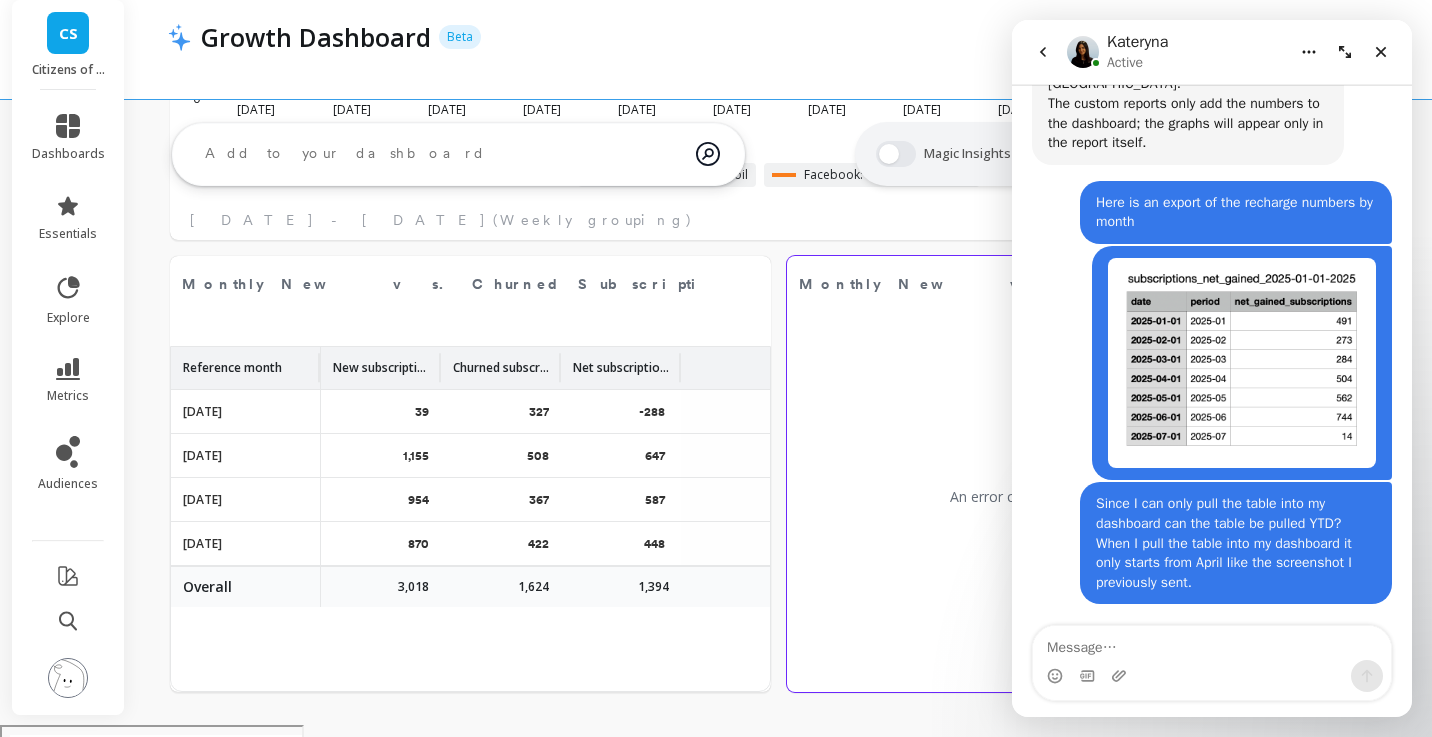 scroll, scrollTop: 1992, scrollLeft: 0, axis: vertical 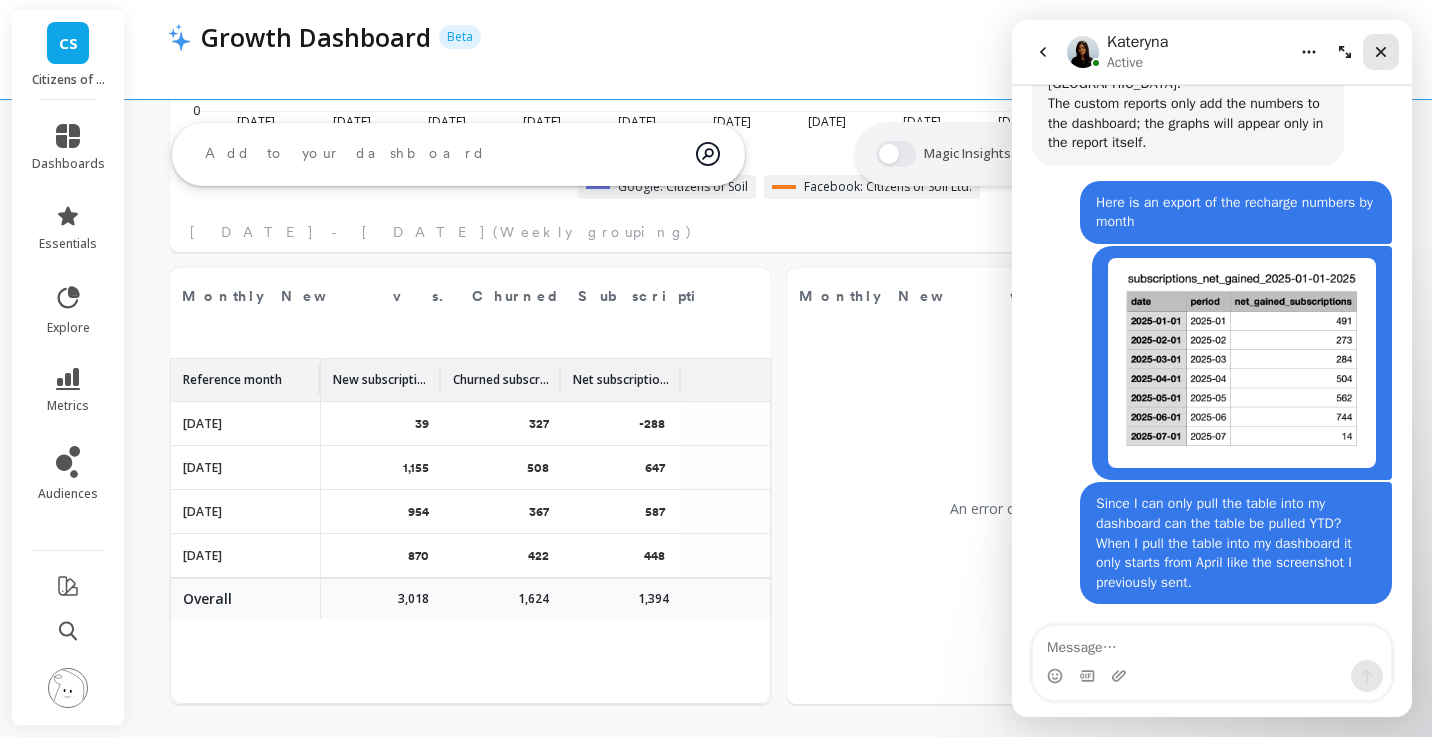 click 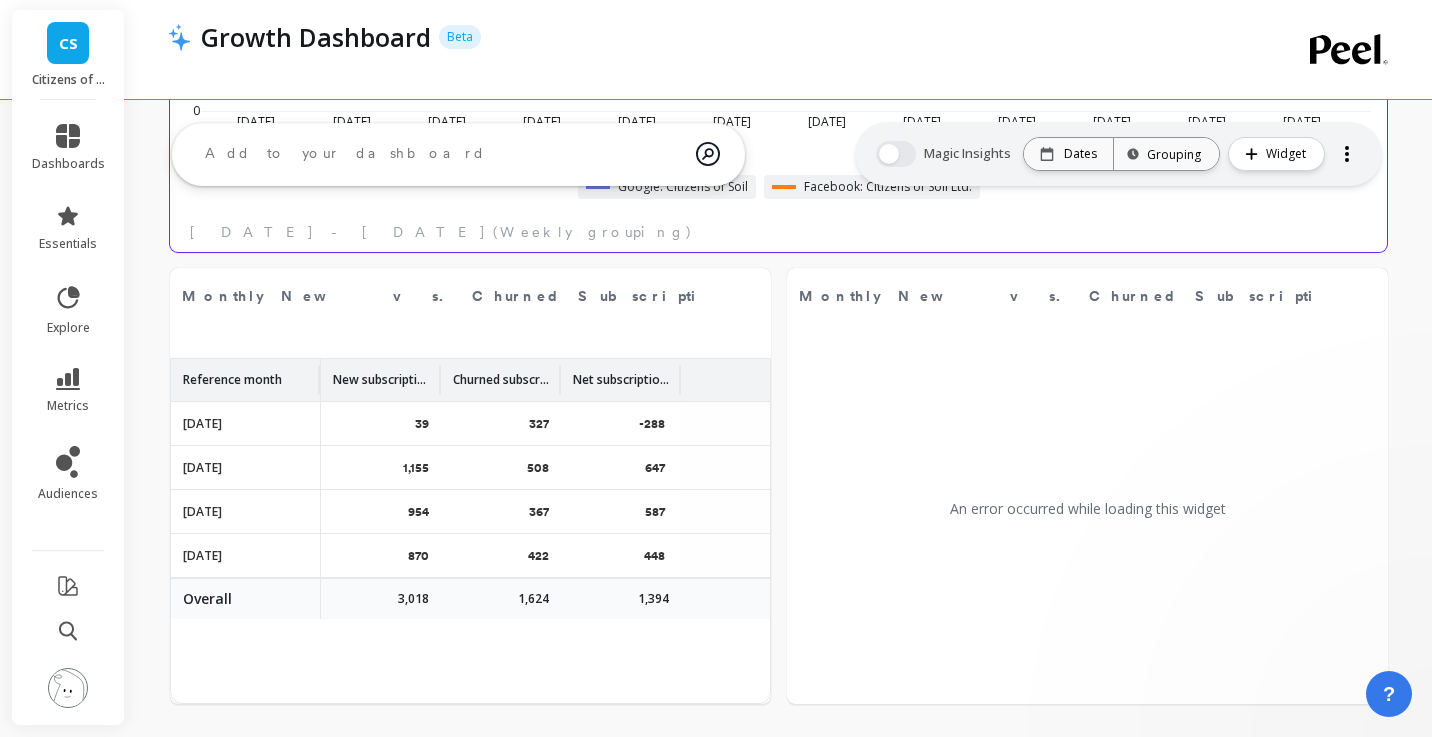 scroll, scrollTop: 0, scrollLeft: 0, axis: both 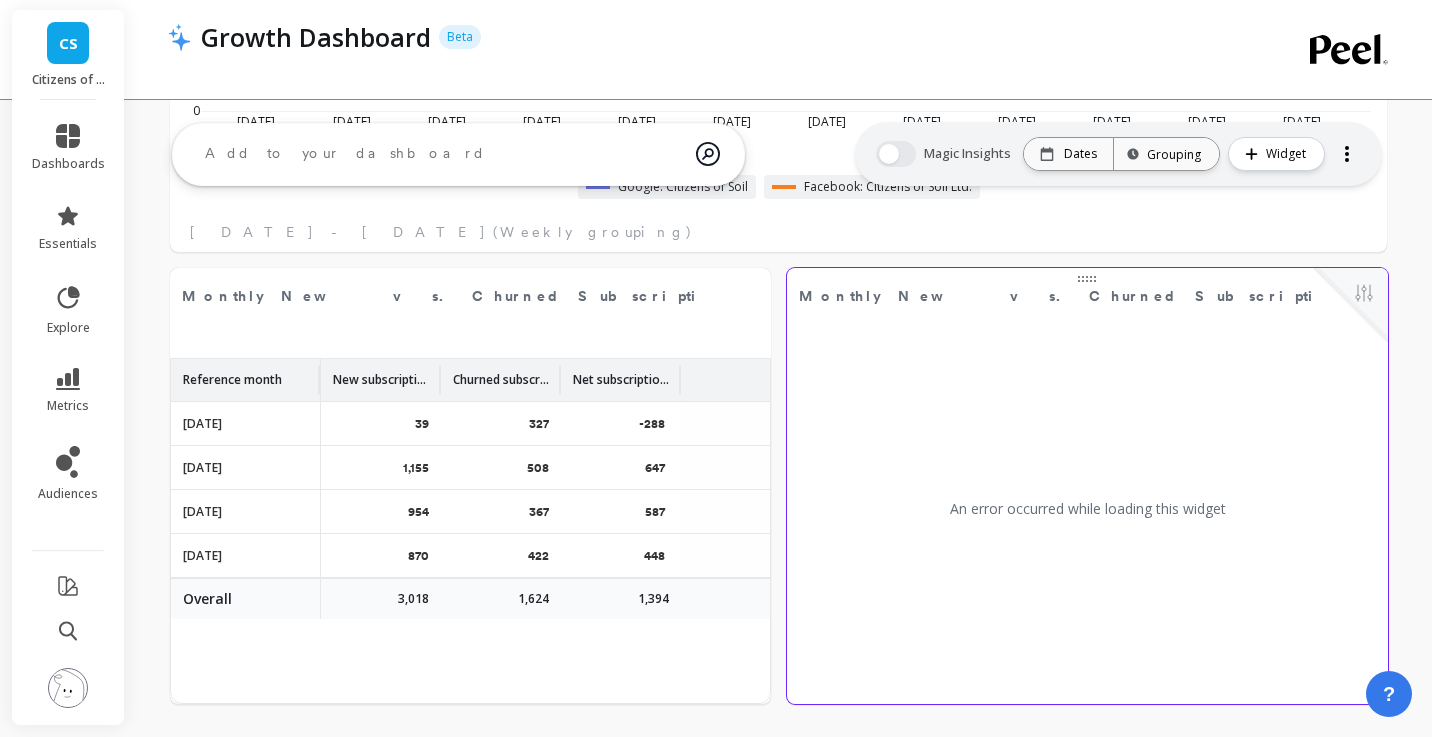 click at bounding box center [1364, 295] 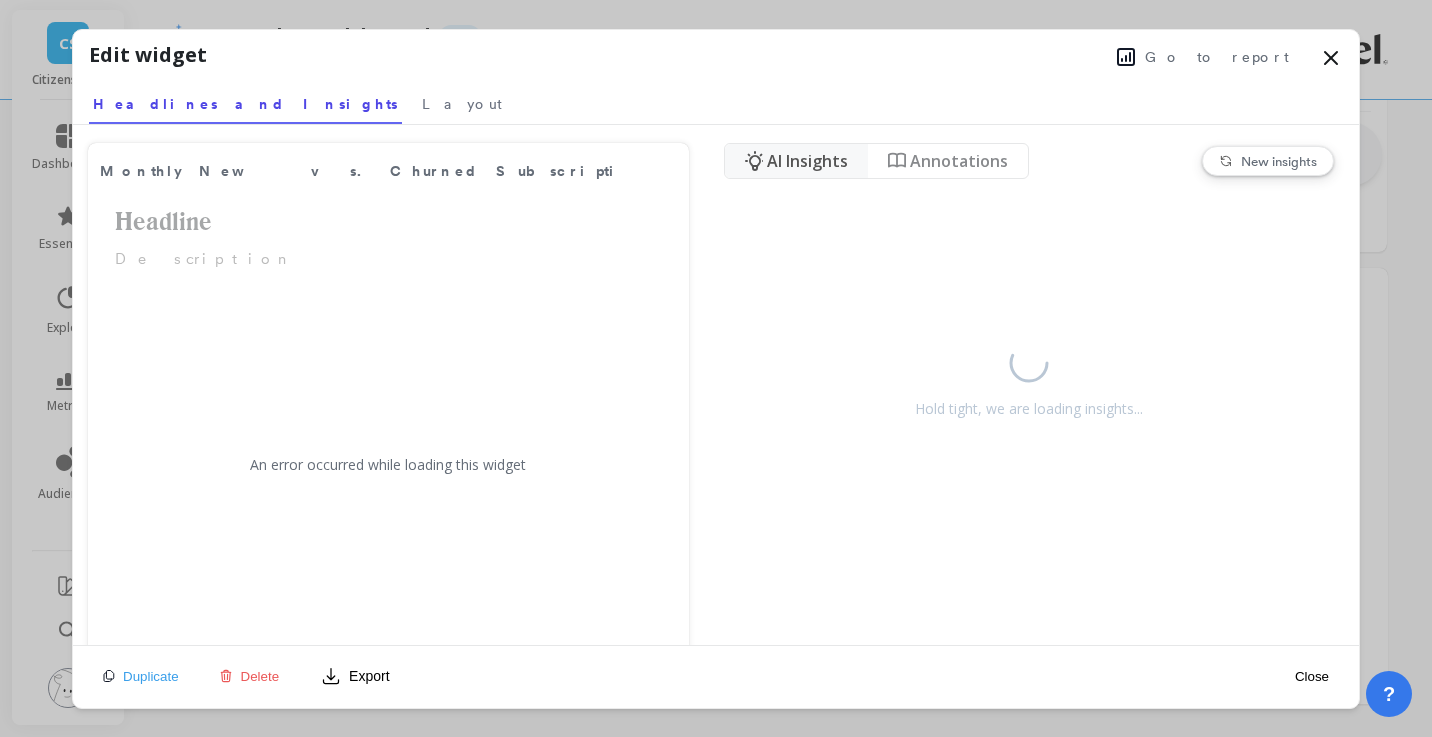 click on "Delete" at bounding box center (260, 676) 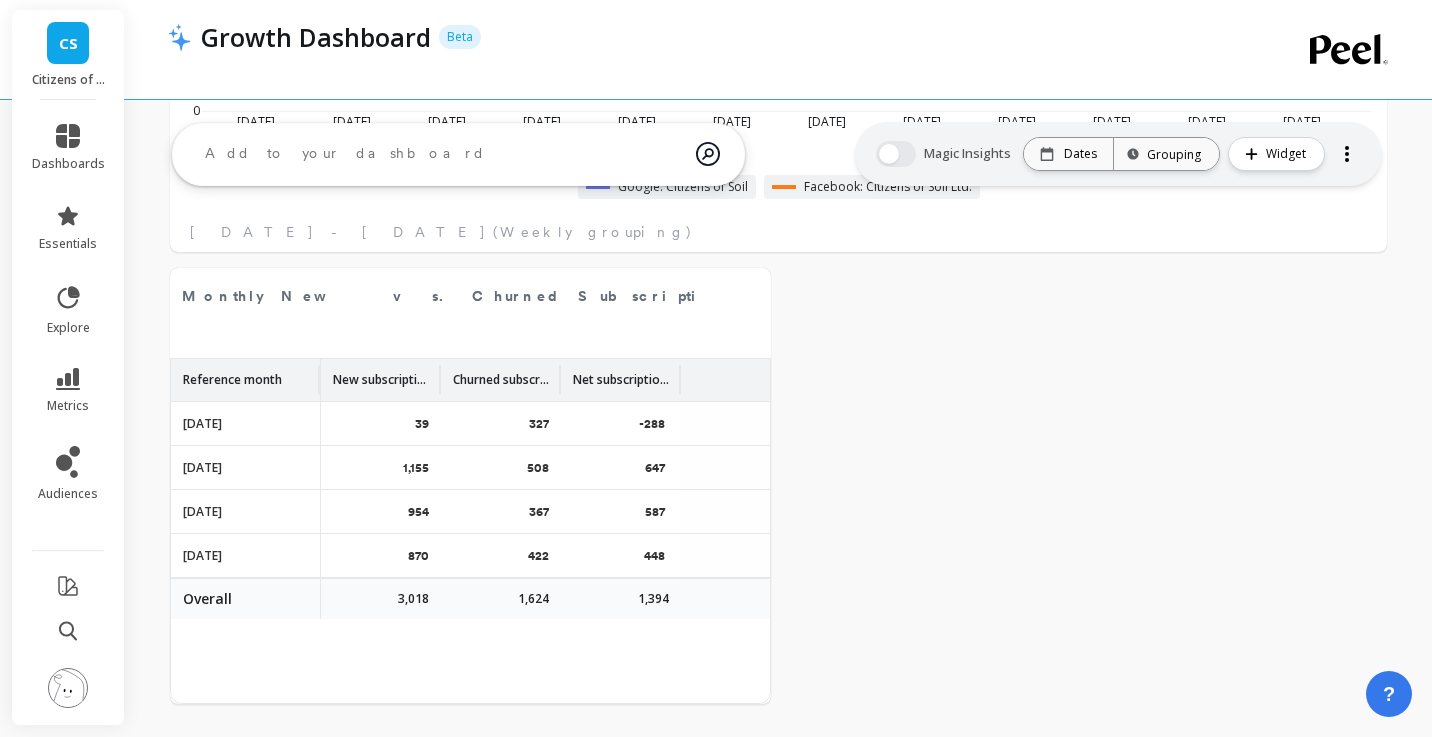 click on "CPA (Meta + Google) Edit Widget & Insights £32.73 Feb 1 - Jul 1, 2025 Blended CPA (All Channels) Edit Widget & Insights £15 Feb 1 - Jul 1, 2025 Total Sales (Non-club) Edit Widget & Insights £176,842 Jan 1 - Jul 1, 2025 Total Sales Edit Widget & Insights £737,838 Jan 1 - Jul 1, 2025 Active Subscriptions (Excl. Gift Subscriptions) Edit Widget & Insights 8,866 Regular Feb 1 - Jul 1, 2025 Gift Subscriptions Edit Widget & Insights 799 Feb 1 - Jul 1, 2025 Average Order Value Edit Widget & Insights £18.03 Feb 1 - Jul 1, 2025 MRR Edit Widget & Insights £106,951.69 Jan 1 - Jul 1, 2025 ROAS From Attributed Revenue (Meta + Google) Edit Widget & Insights 0.81 Feb 1 - Jul 1, 2025 CPA (Meta + Google) Edit Widget & Insights Jan 26 2025 Feb 9 Feb 23 Mar 9 Mar 23 Apr 6 Apr 20 May 4 May 18 Jun 1 Jun 15 Jun 29 0 10 20 30 40 Google: Citizens of Soil Facebook: Citizens of Soil Ltd. Feb 1 - Jul 1, 2025 (Weekly grouping) Gift Subscriptions Edit Widget & Insights Jan 26 2025 Feb 9 Feb 23 Mar 9 Mar 23 Apr 6 Apr 20 May 4 May 18" at bounding box center [778, -538] 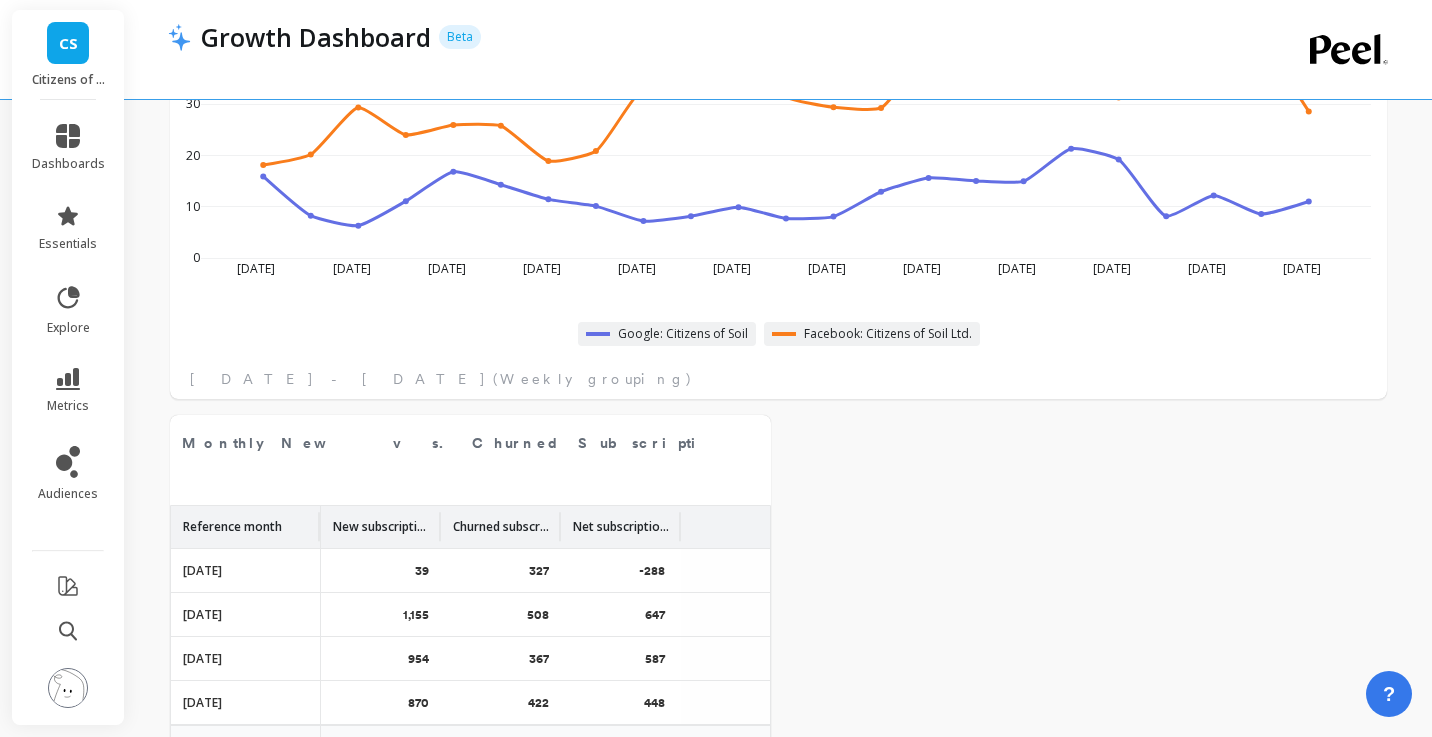 scroll, scrollTop: 1992, scrollLeft: 0, axis: vertical 